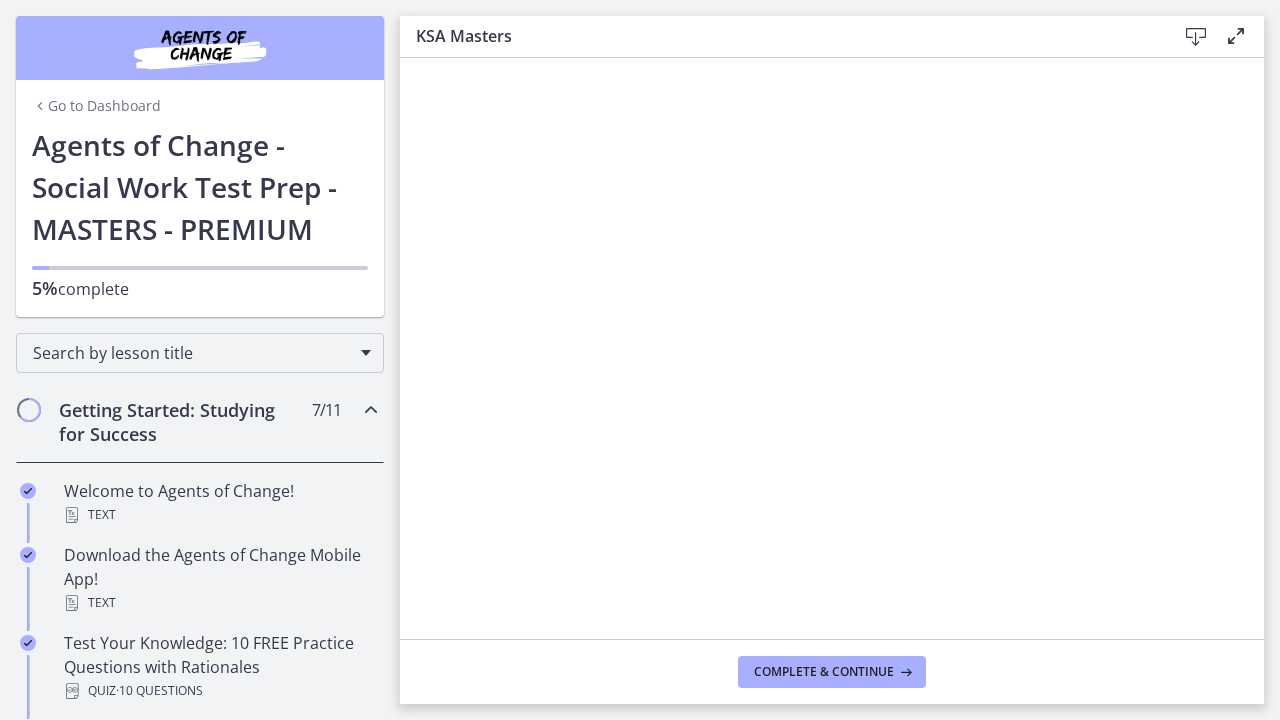 scroll, scrollTop: 0, scrollLeft: 0, axis: both 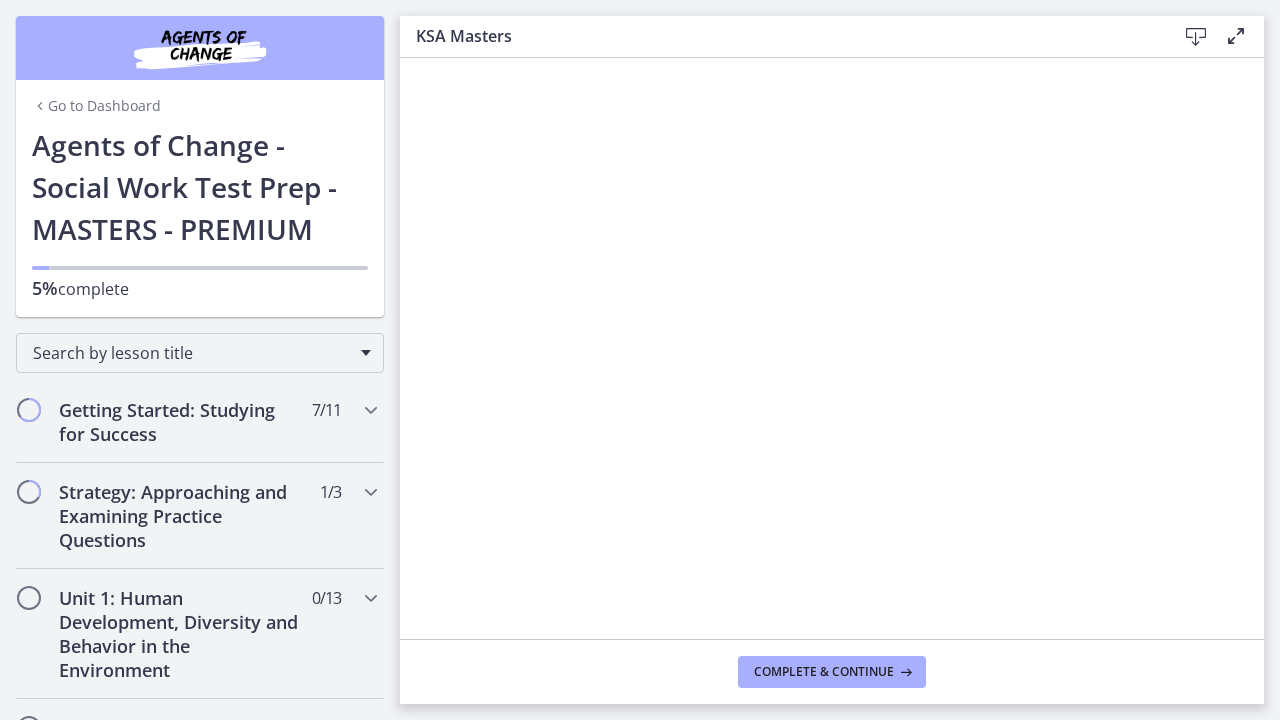 click on "Agents of Change - Social Work Test Prep - MASTERS - PREMIUM" at bounding box center [200, 187] 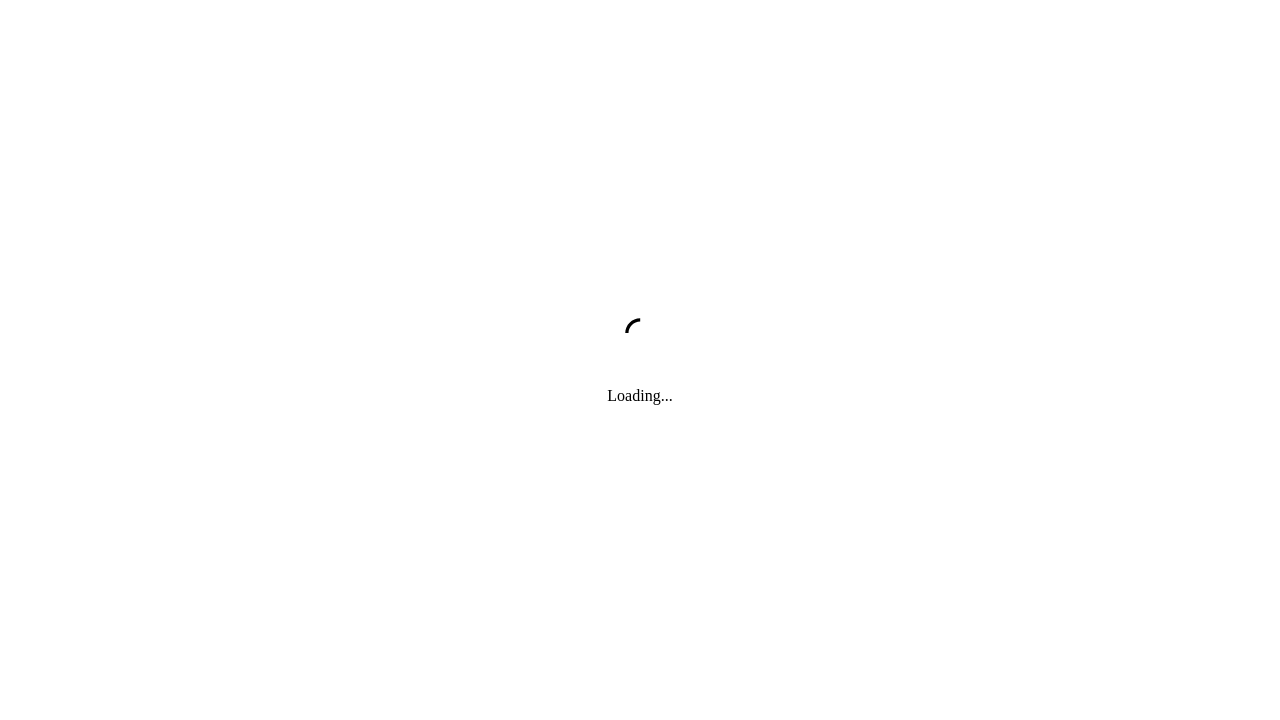 scroll, scrollTop: 0, scrollLeft: 0, axis: both 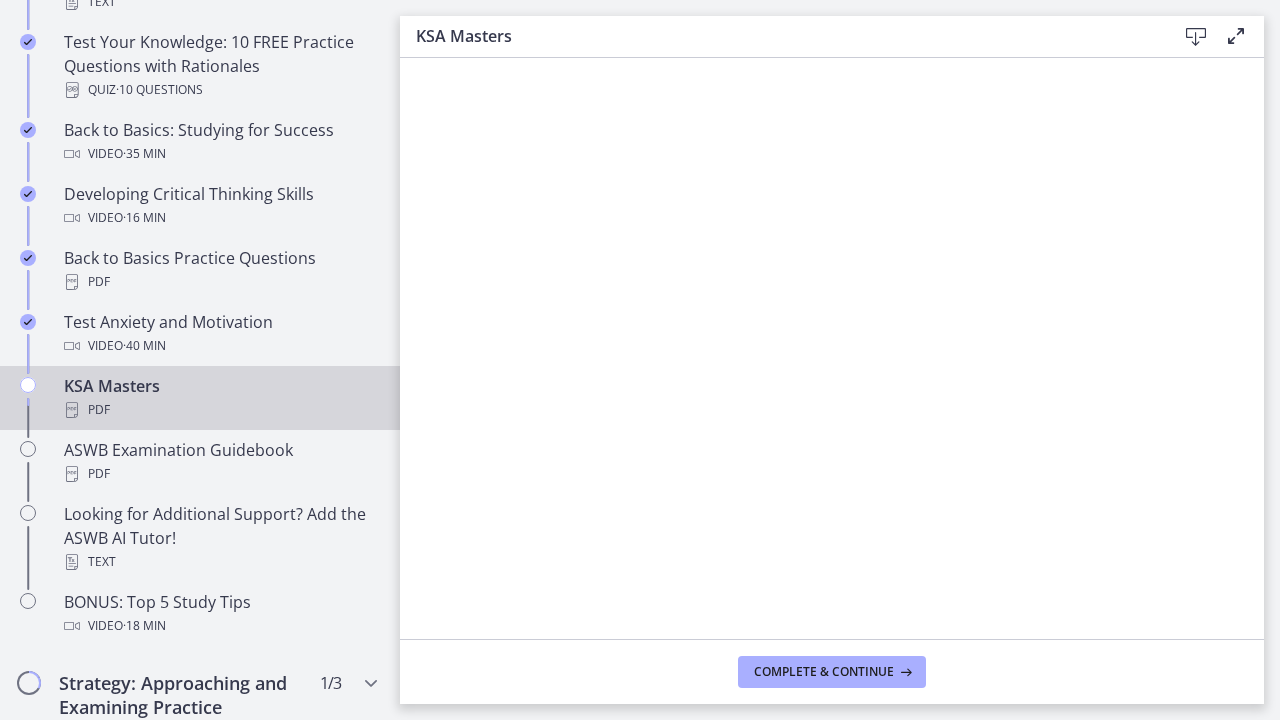click at bounding box center [28, 385] 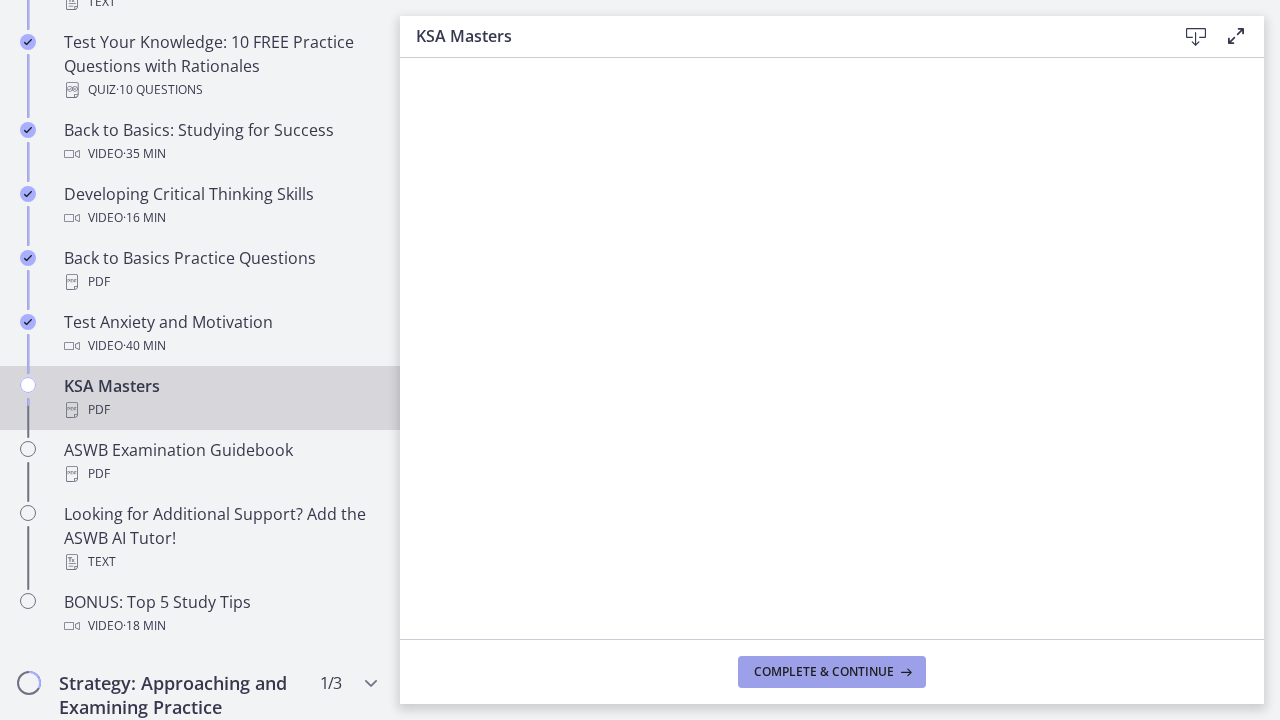 click on "Complete & continue" at bounding box center [832, 672] 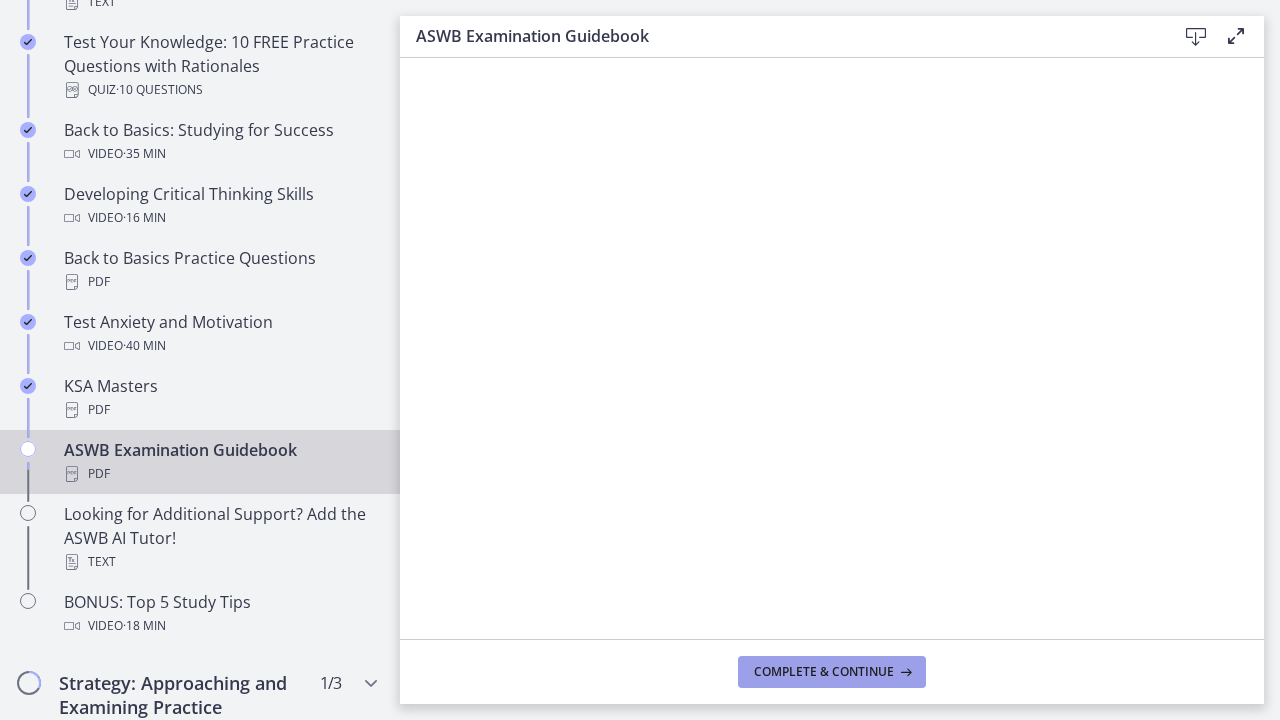 click on "Complete & continue" at bounding box center (824, 672) 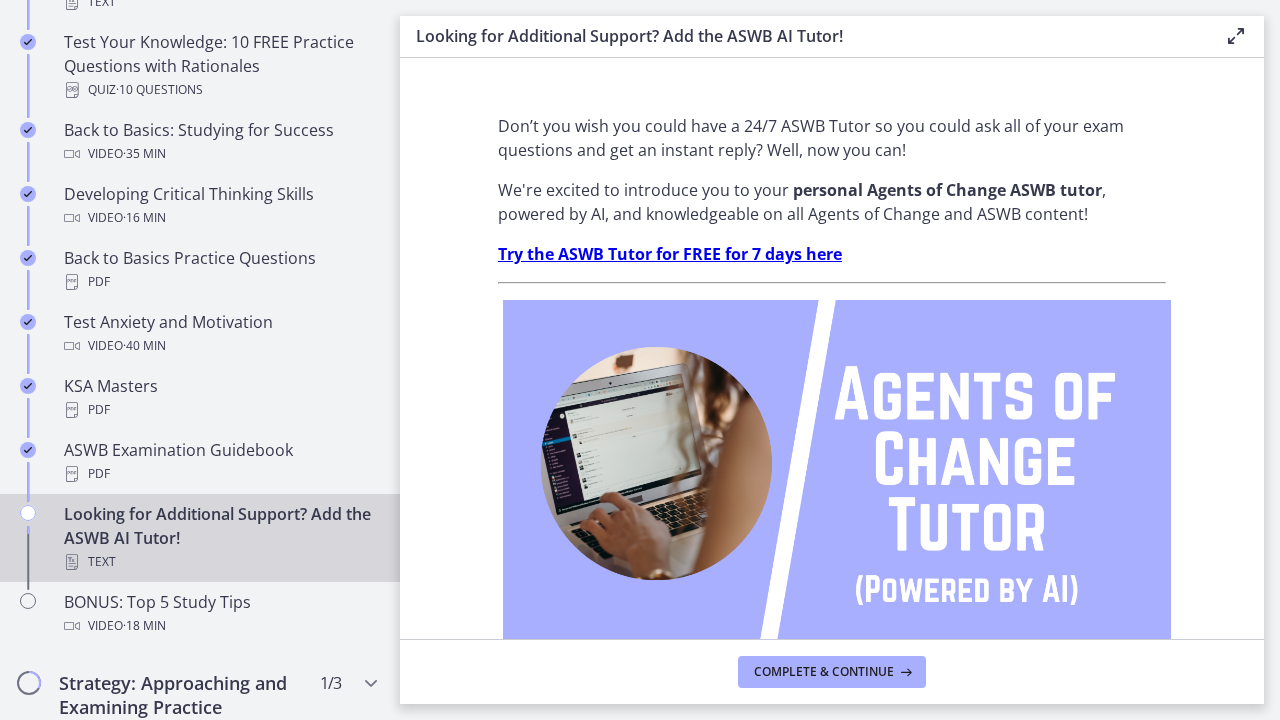 click on "Complete & continue" at bounding box center [824, 672] 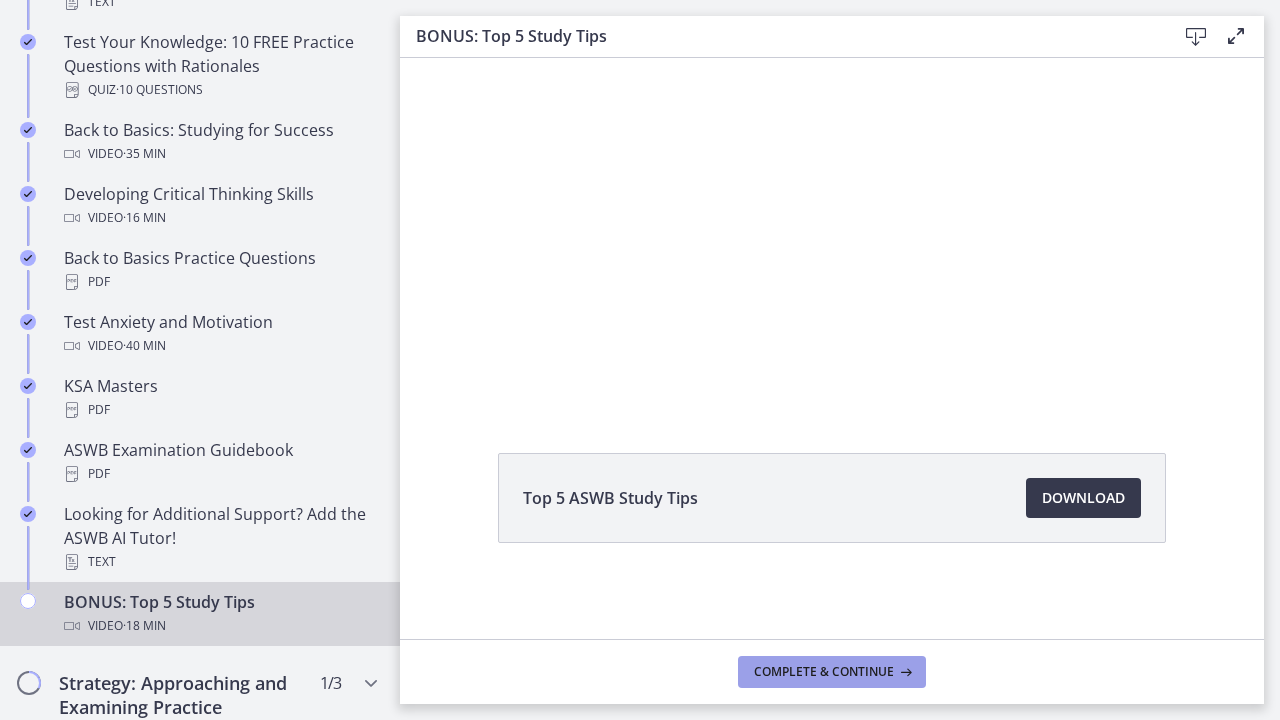 scroll, scrollTop: 111, scrollLeft: 0, axis: vertical 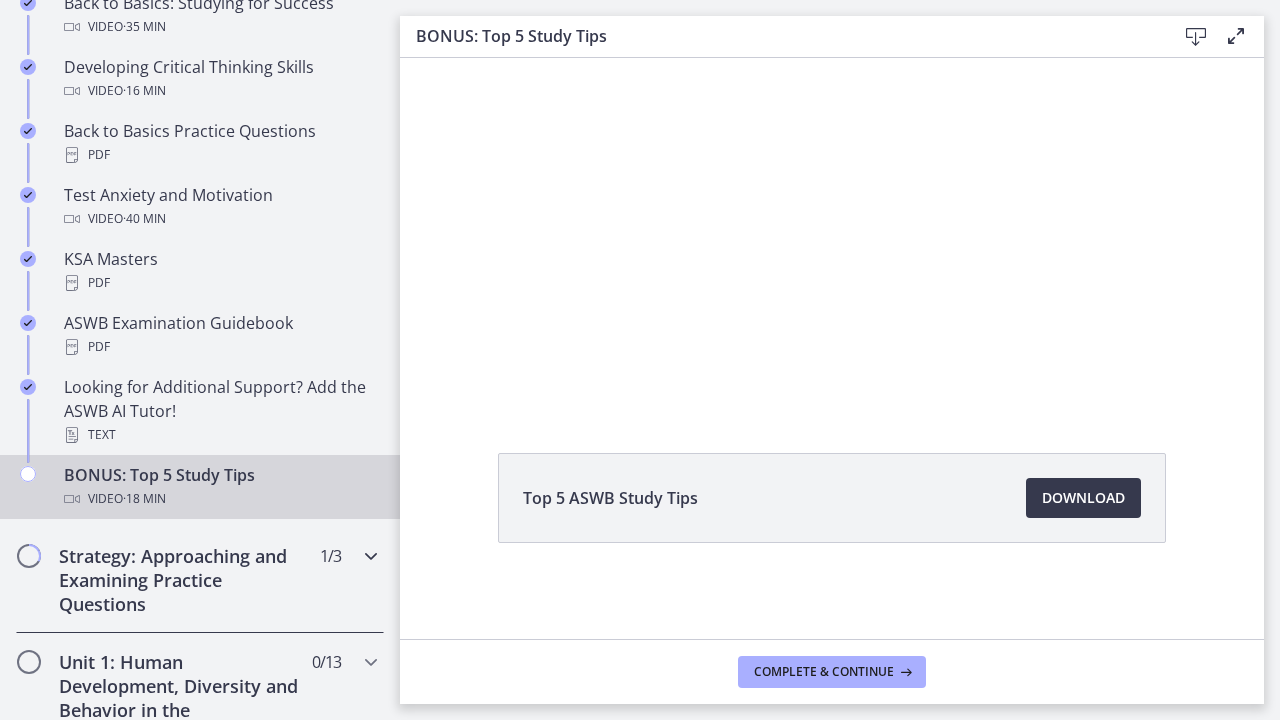 click on "Strategy: Approaching and Examining Practice Questions" at bounding box center (181, 580) 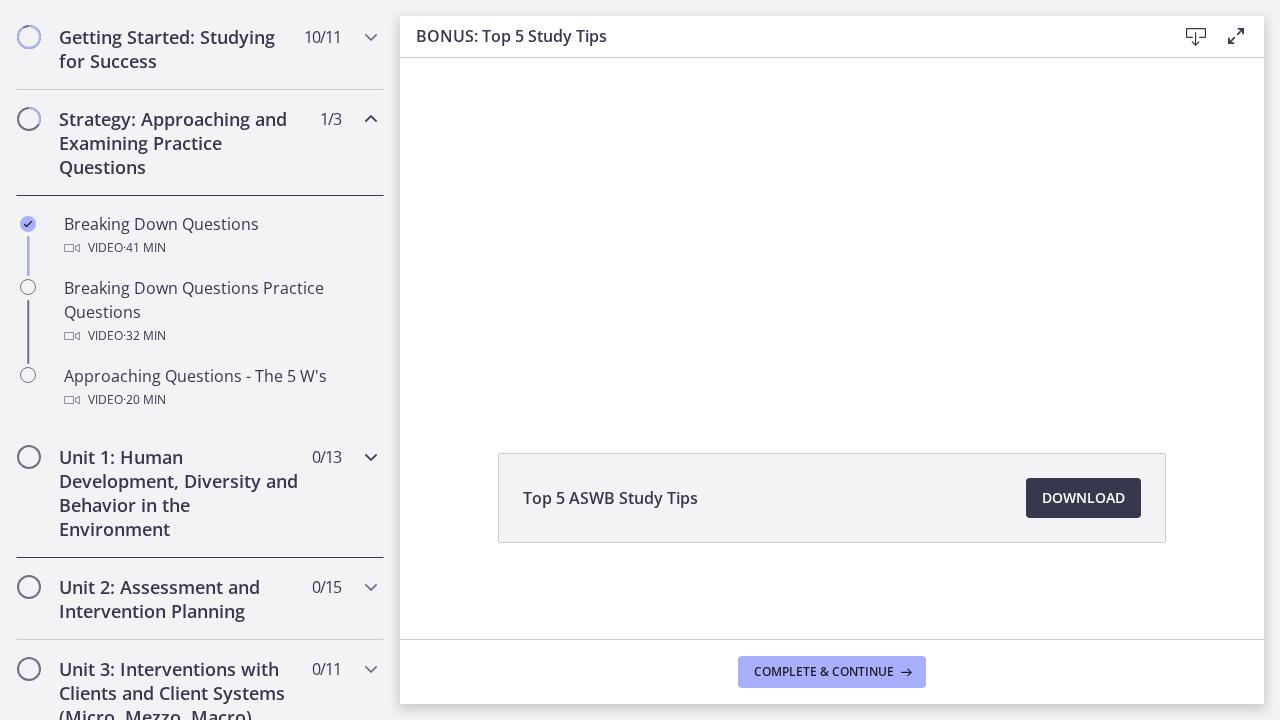 scroll, scrollTop: 376, scrollLeft: 0, axis: vertical 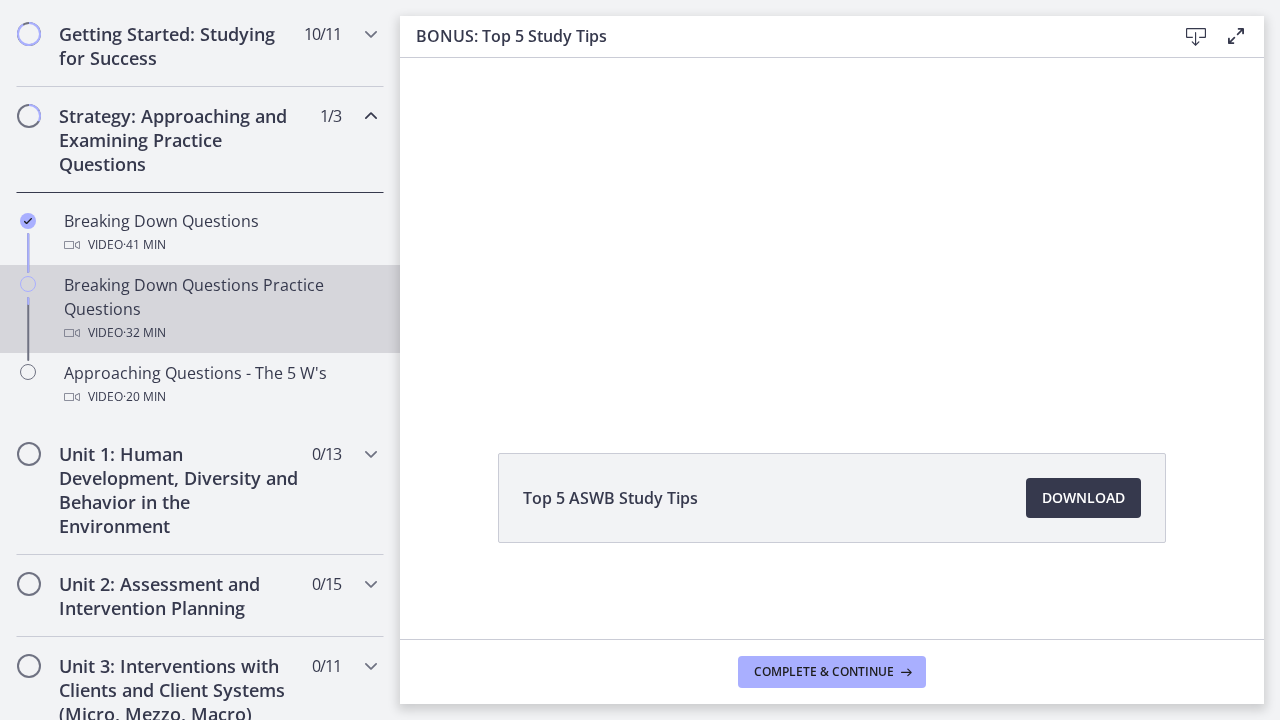 click on "Breaking Down Questions Practice Questions
Video
·  32 min" at bounding box center [220, 309] 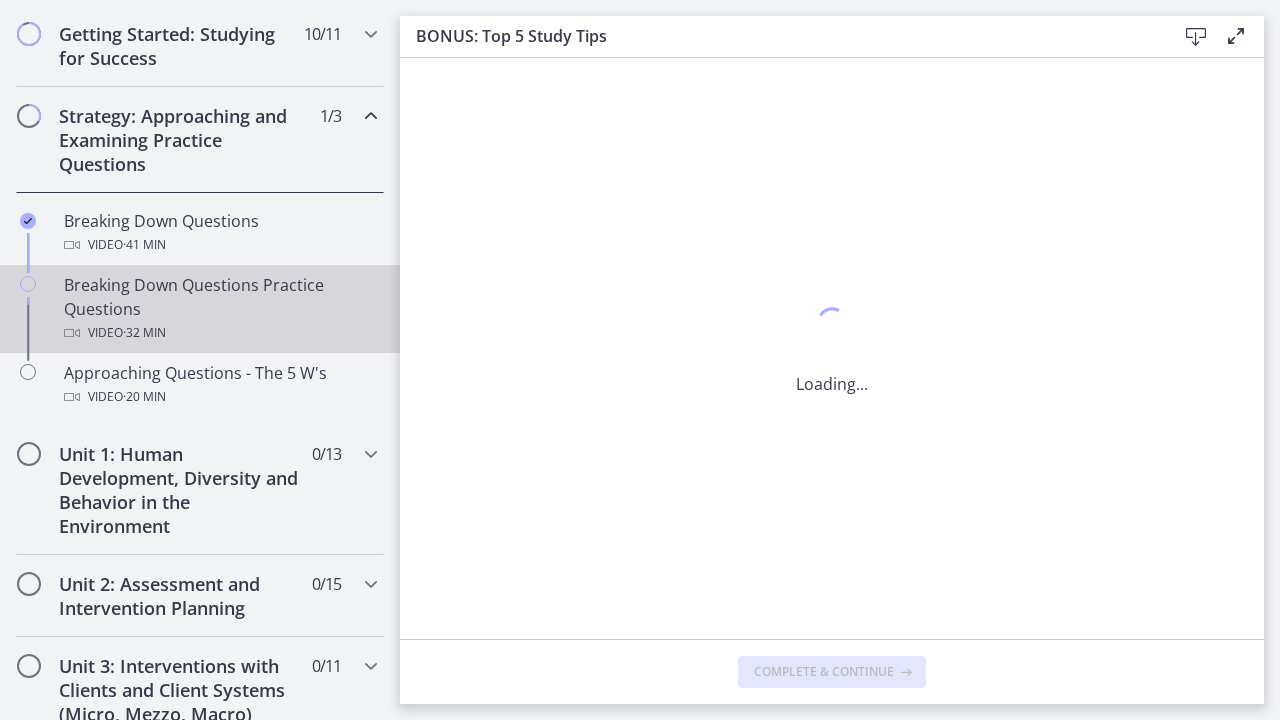 scroll, scrollTop: 0, scrollLeft: 0, axis: both 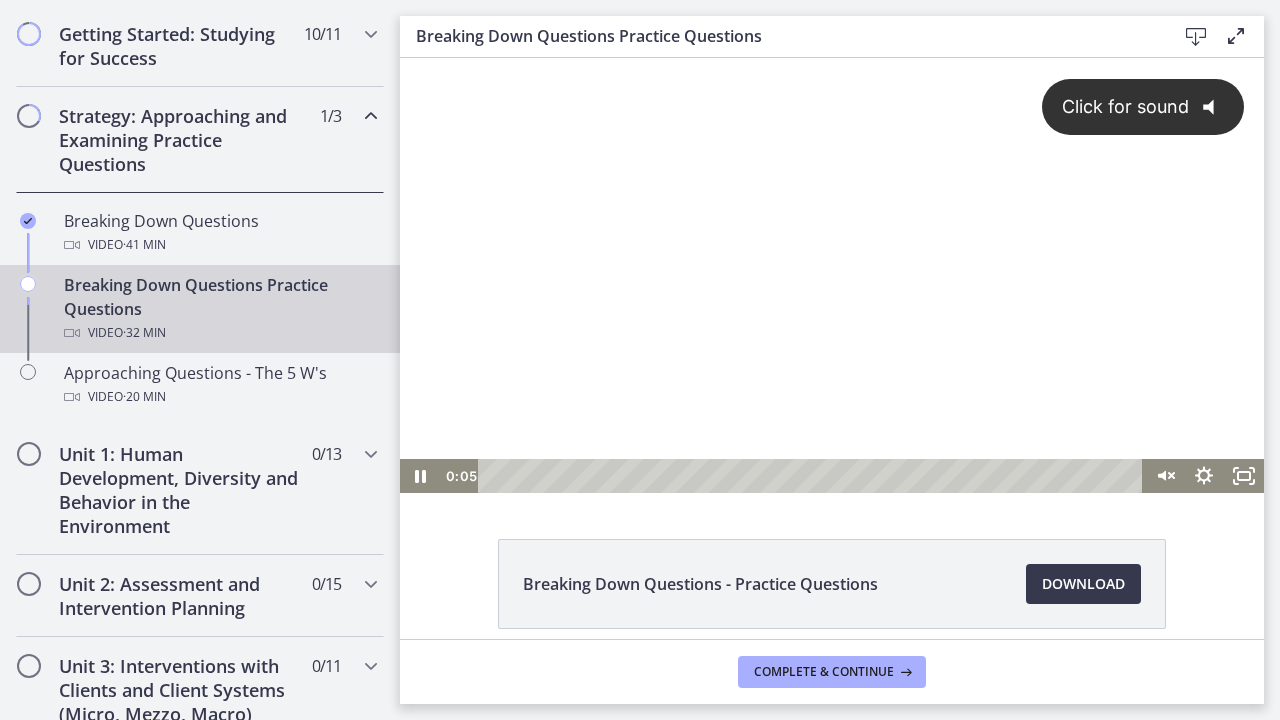 click on "Click for sound" at bounding box center [1116, 106] 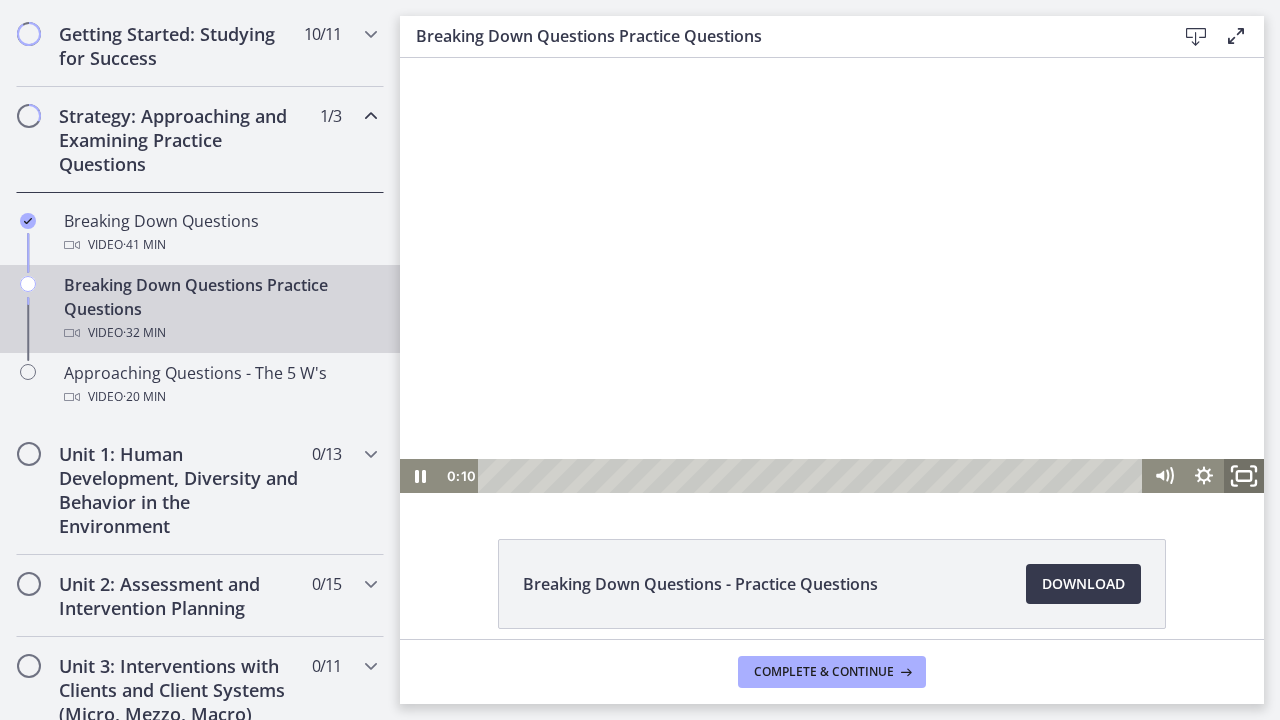 click 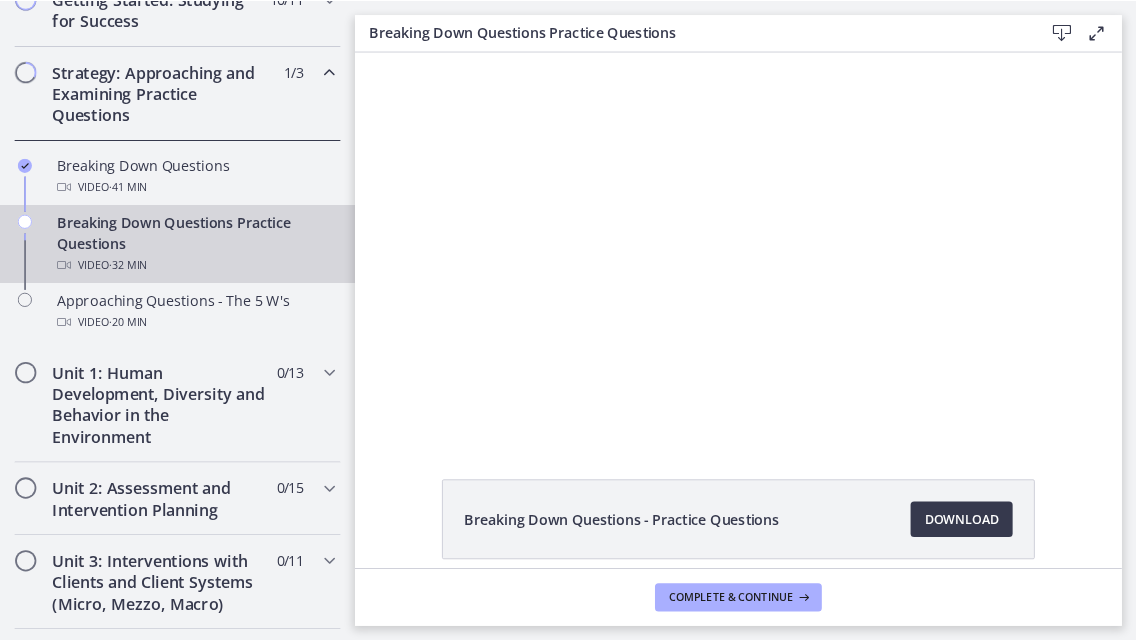 scroll, scrollTop: 415, scrollLeft: 0, axis: vertical 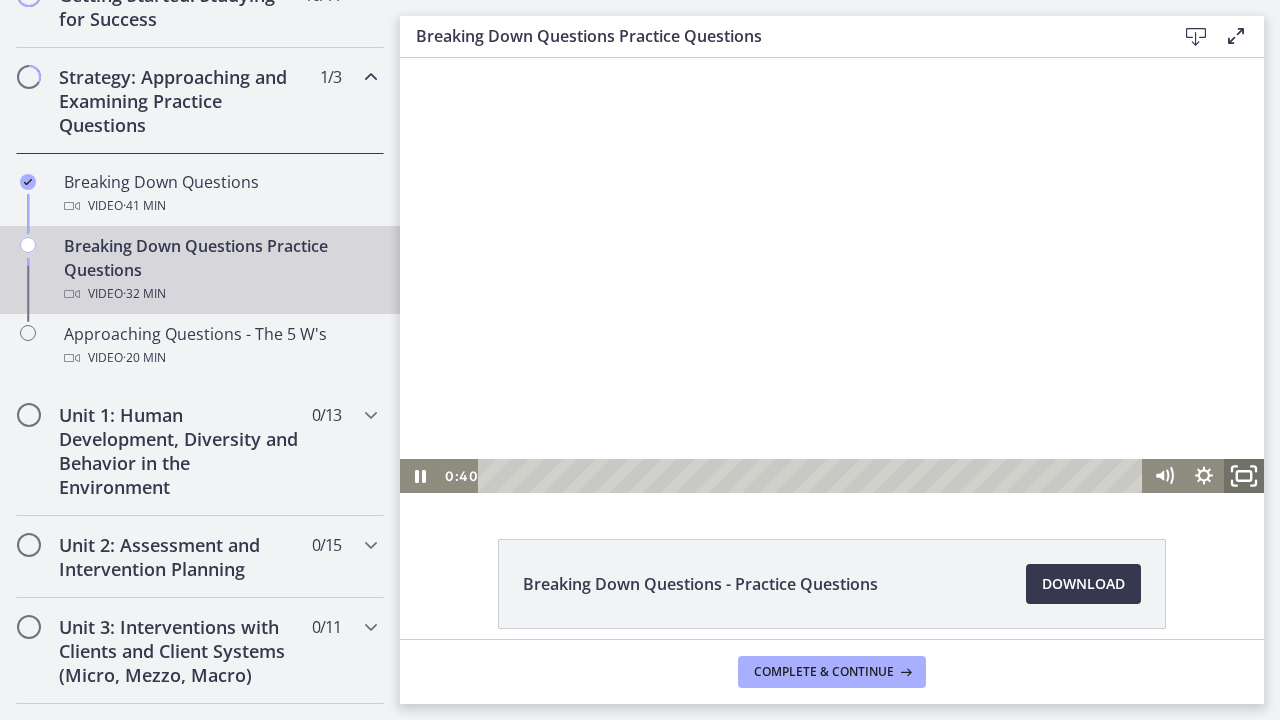 click 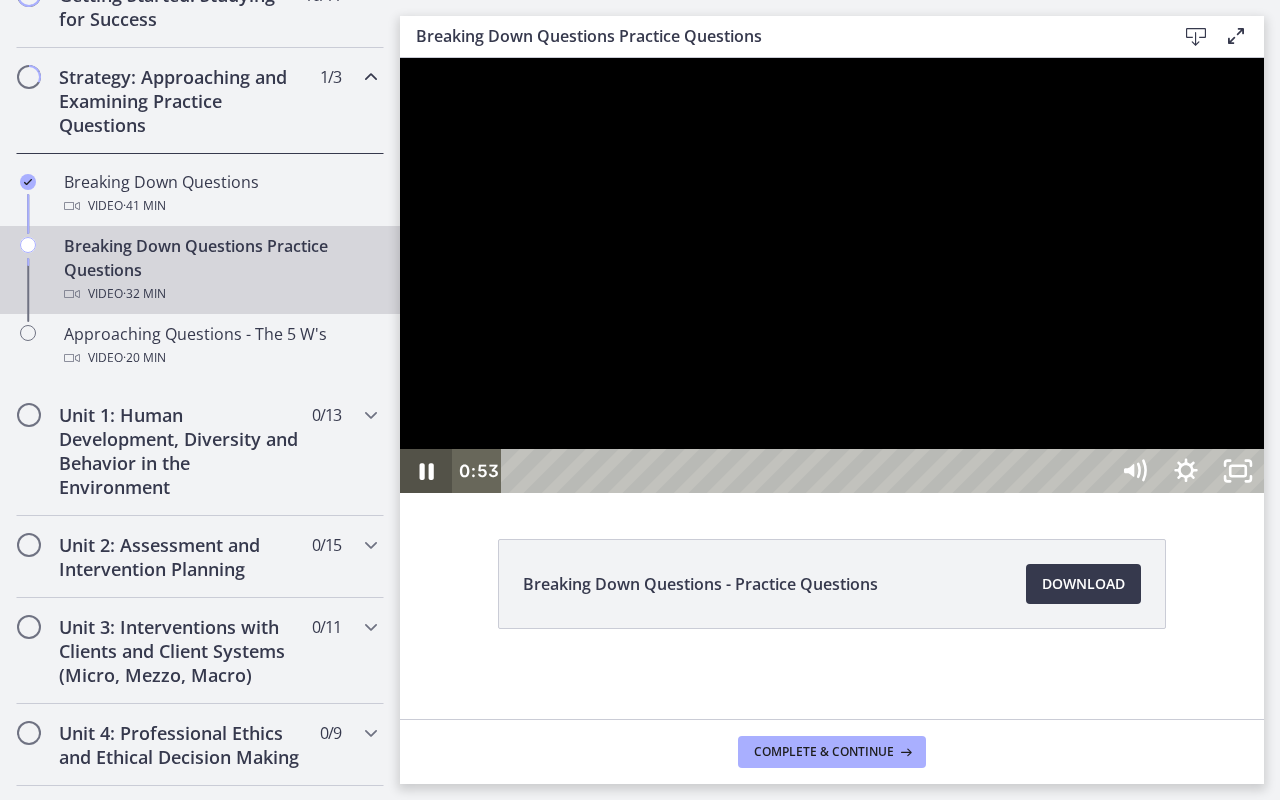 click 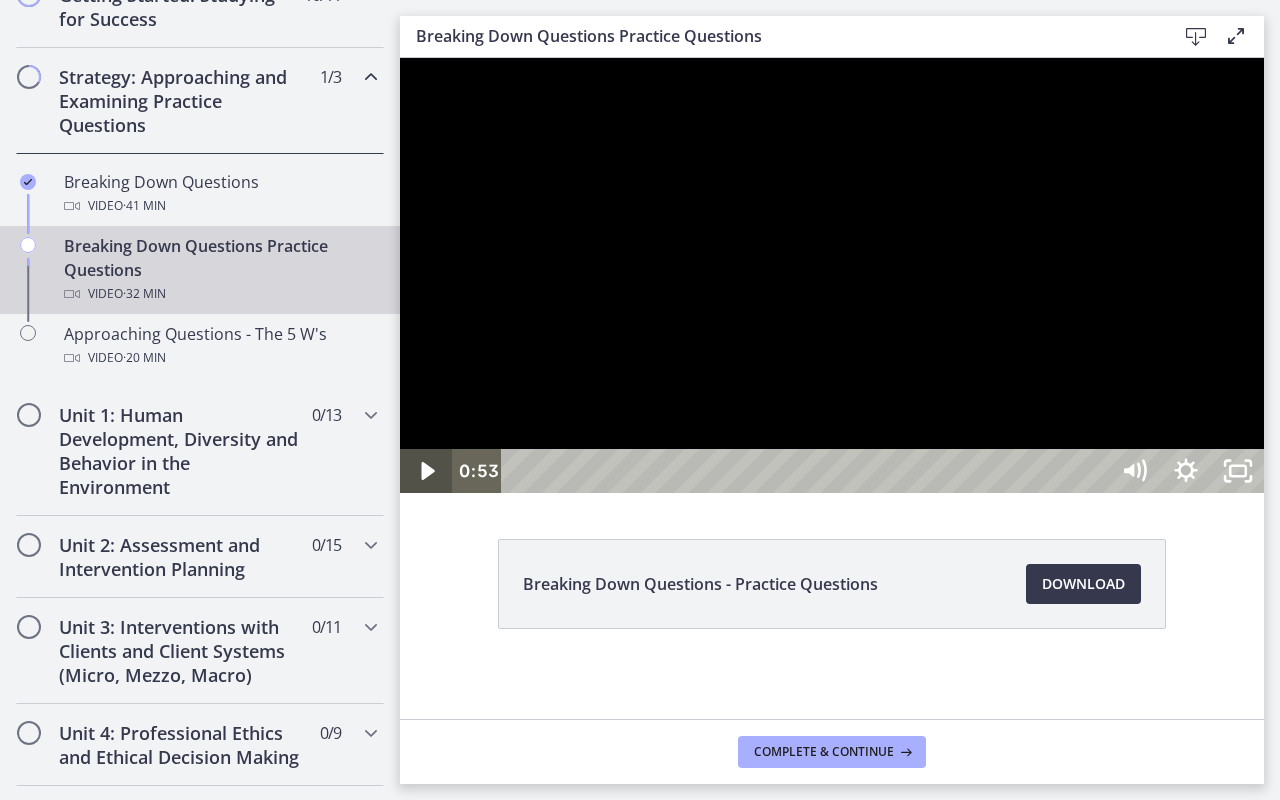 click 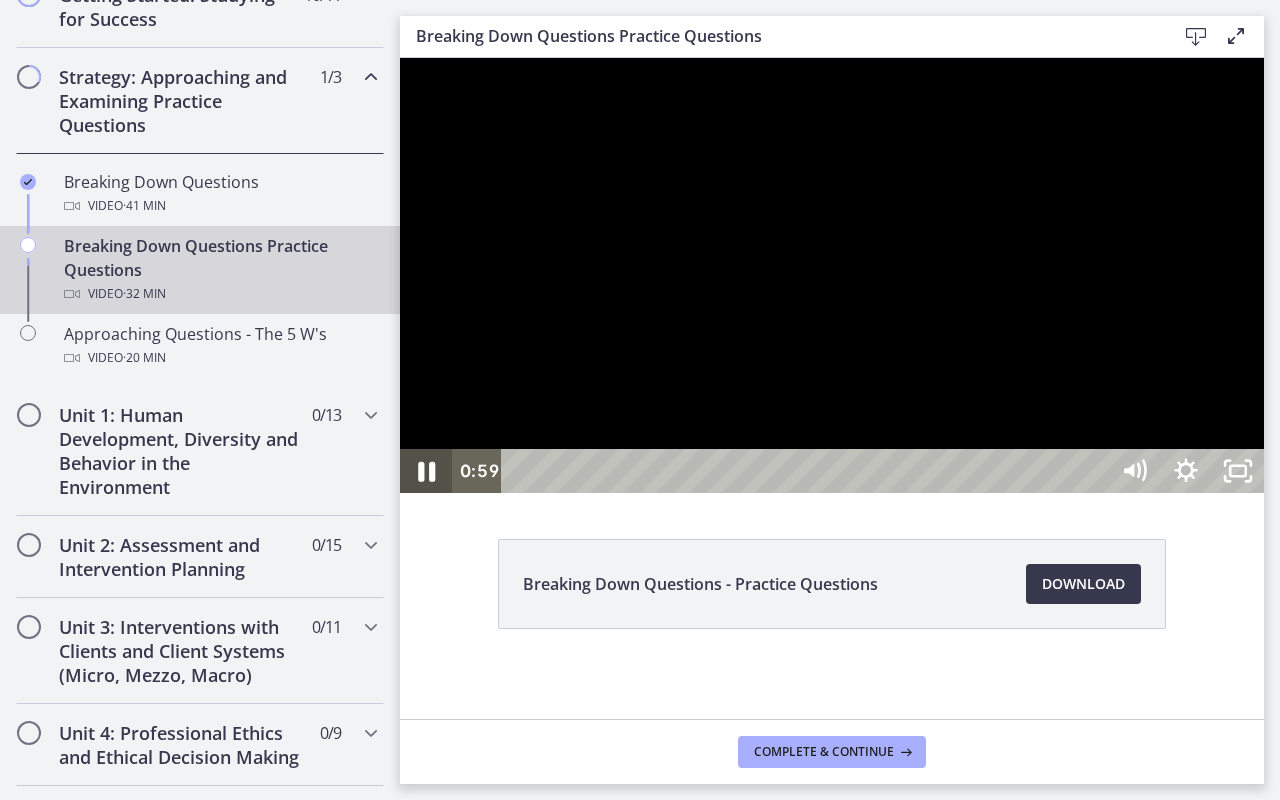 click 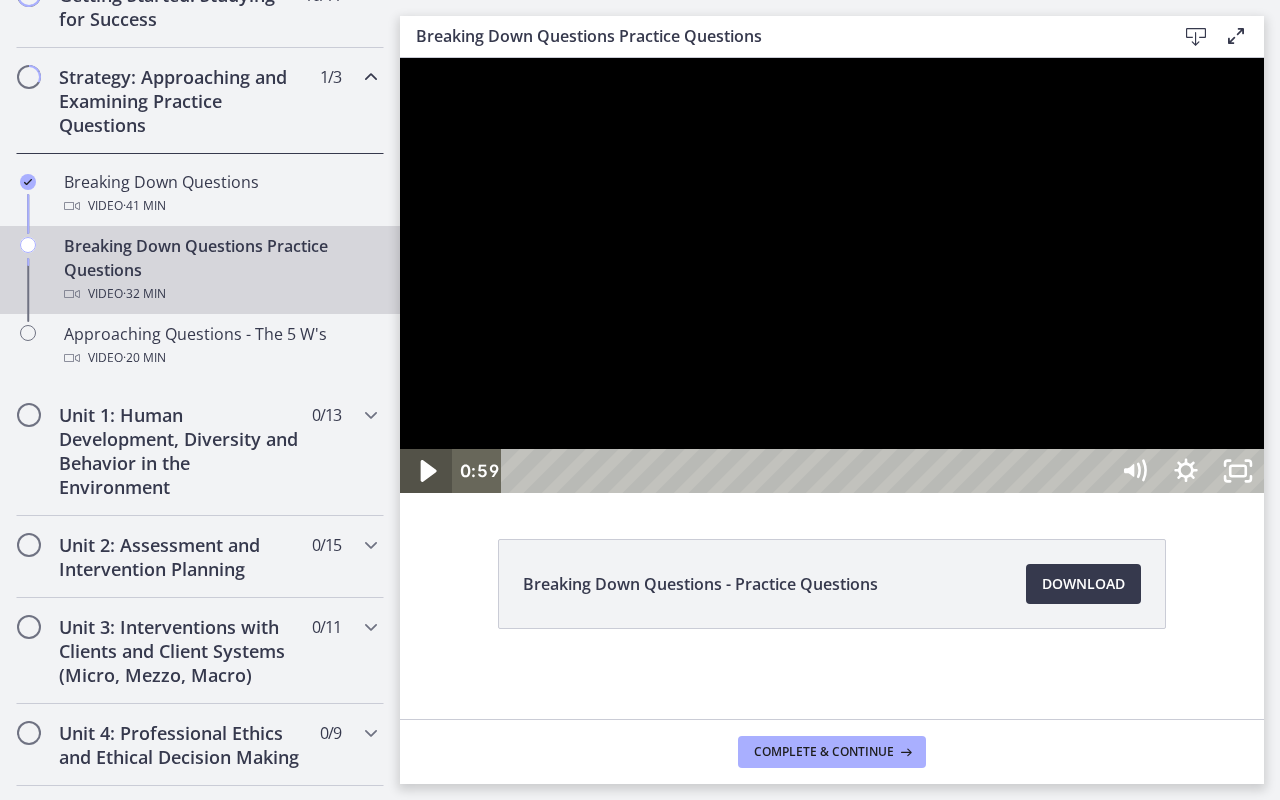 click 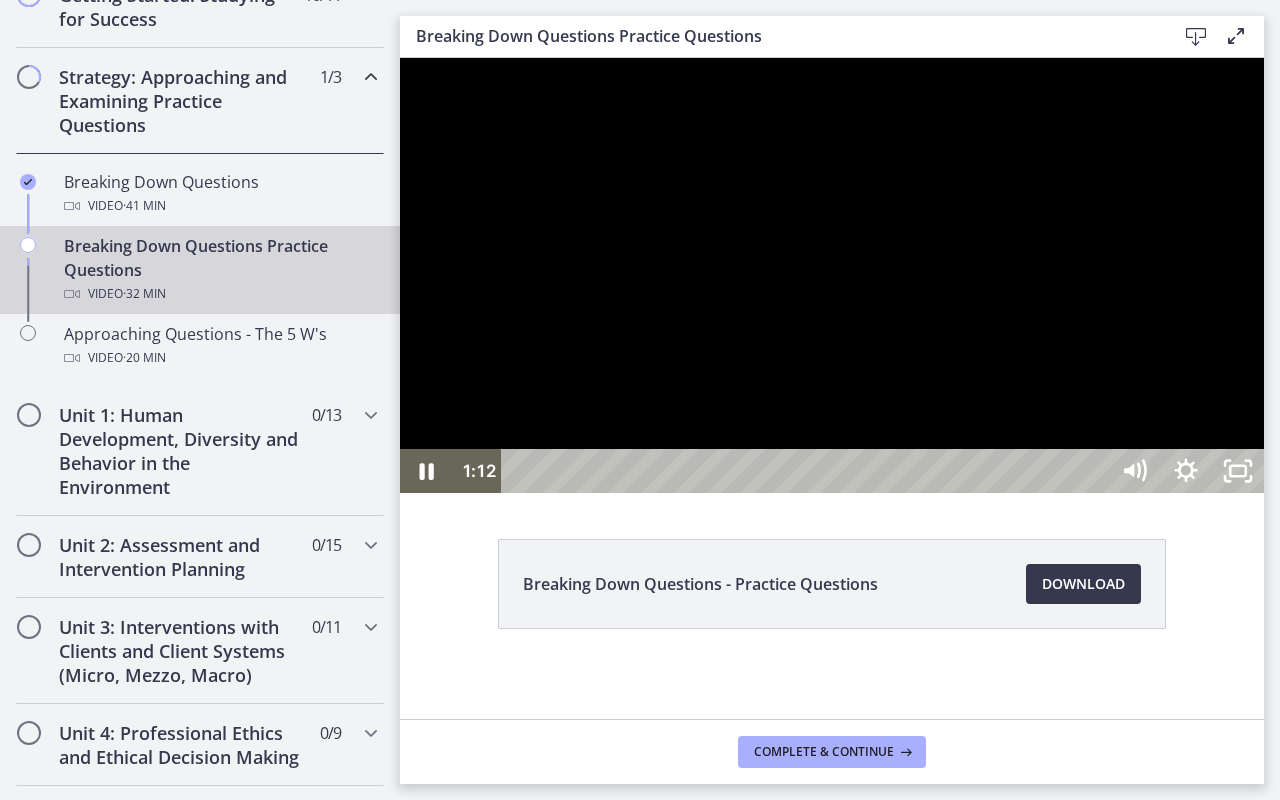 click at bounding box center (832, 275) 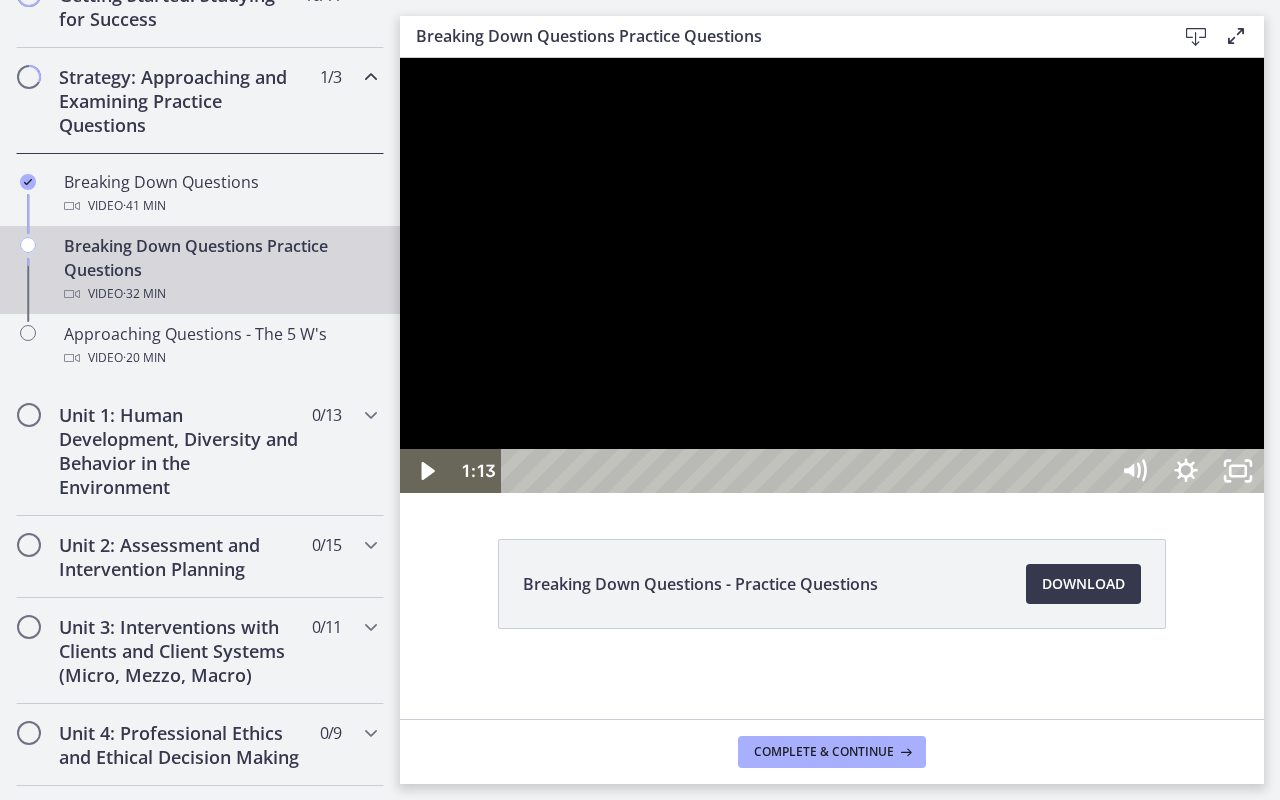 click at bounding box center [832, 275] 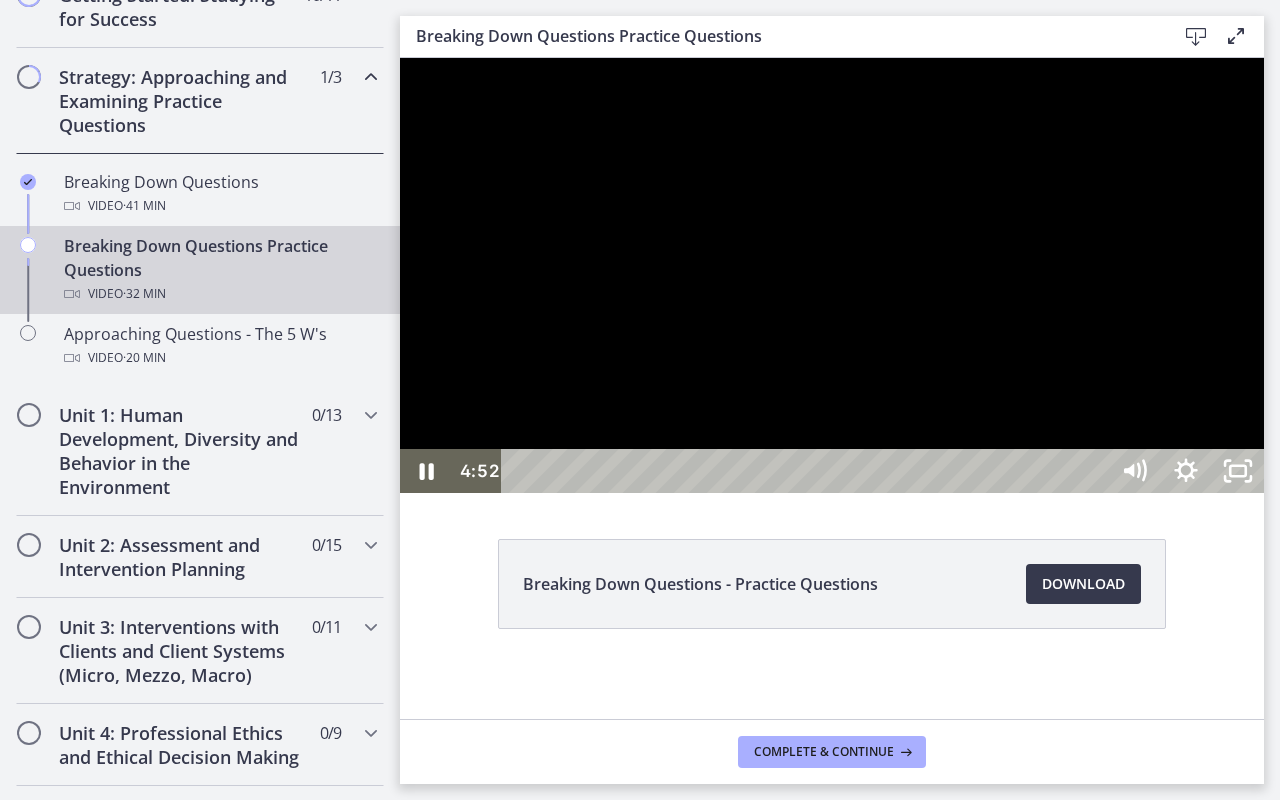 click at bounding box center (832, 275) 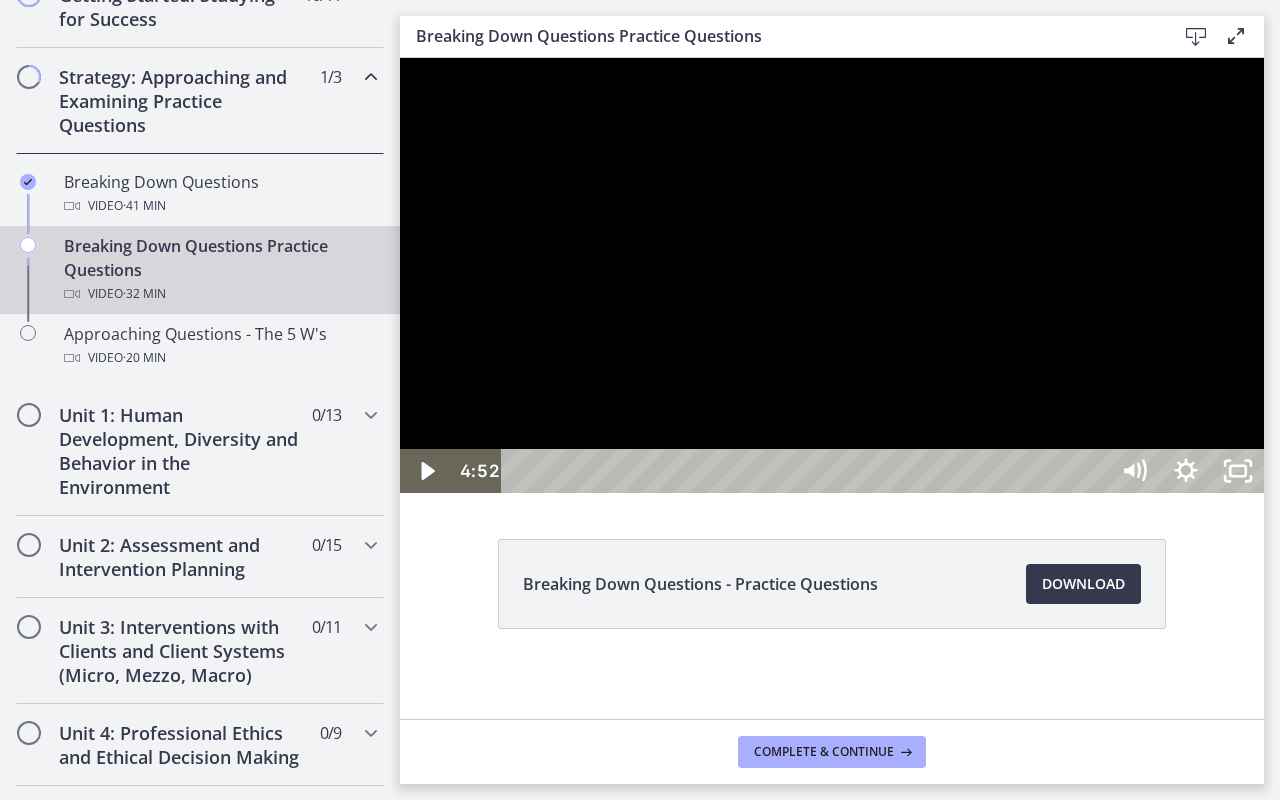 click at bounding box center [832, 275] 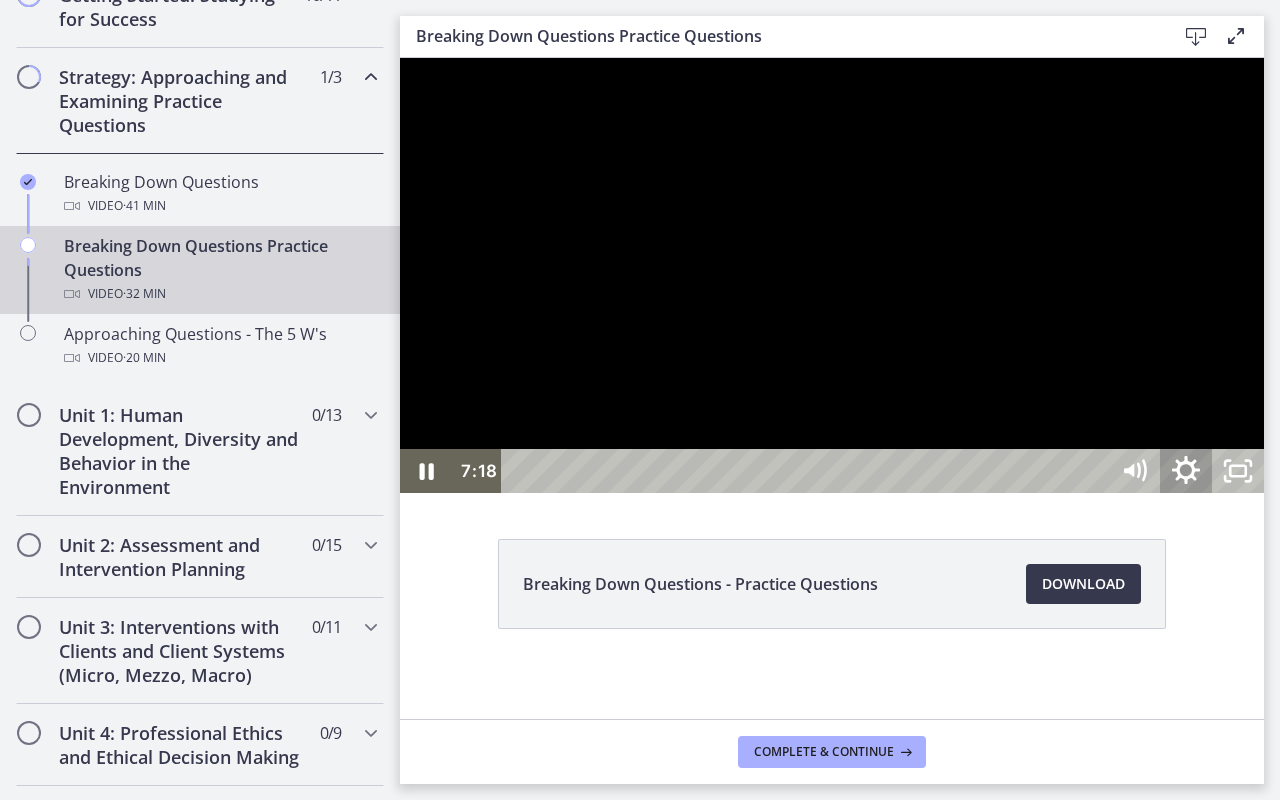 click 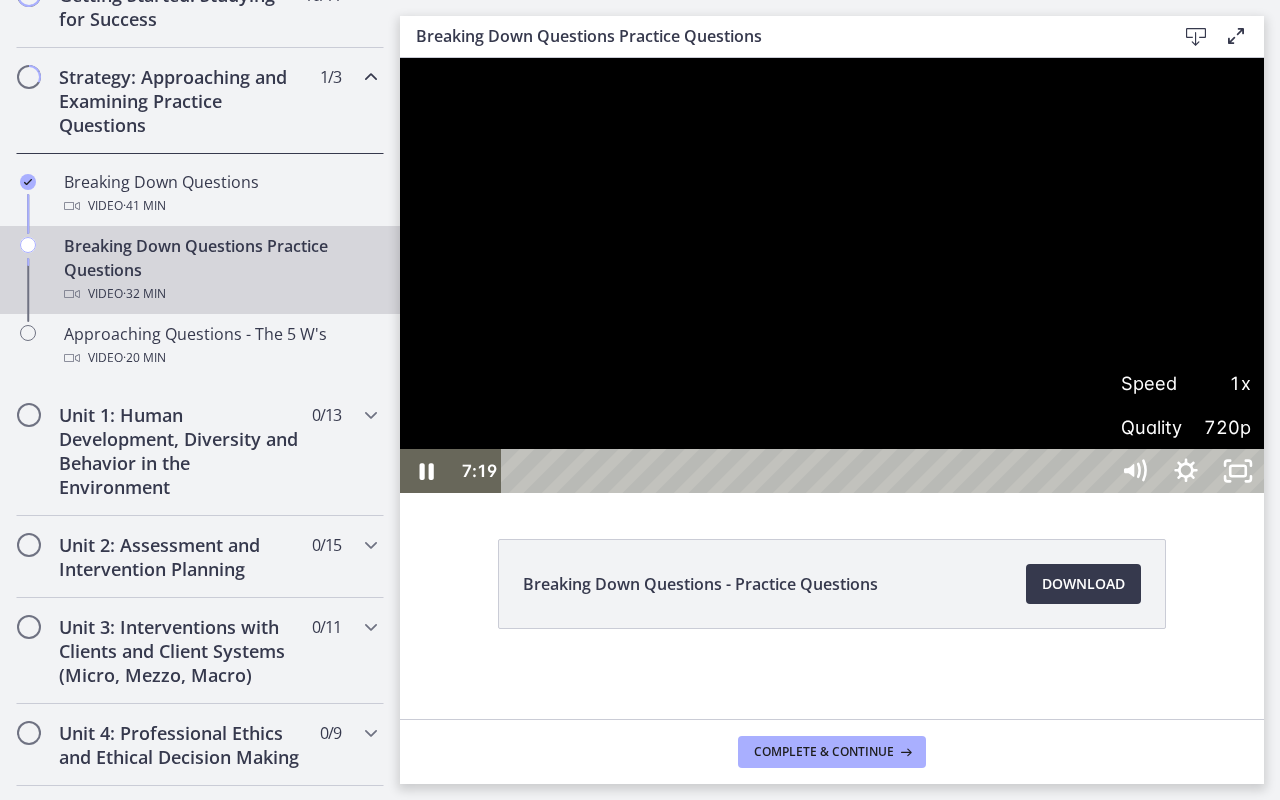 click on "1x" at bounding box center [1218, 383] 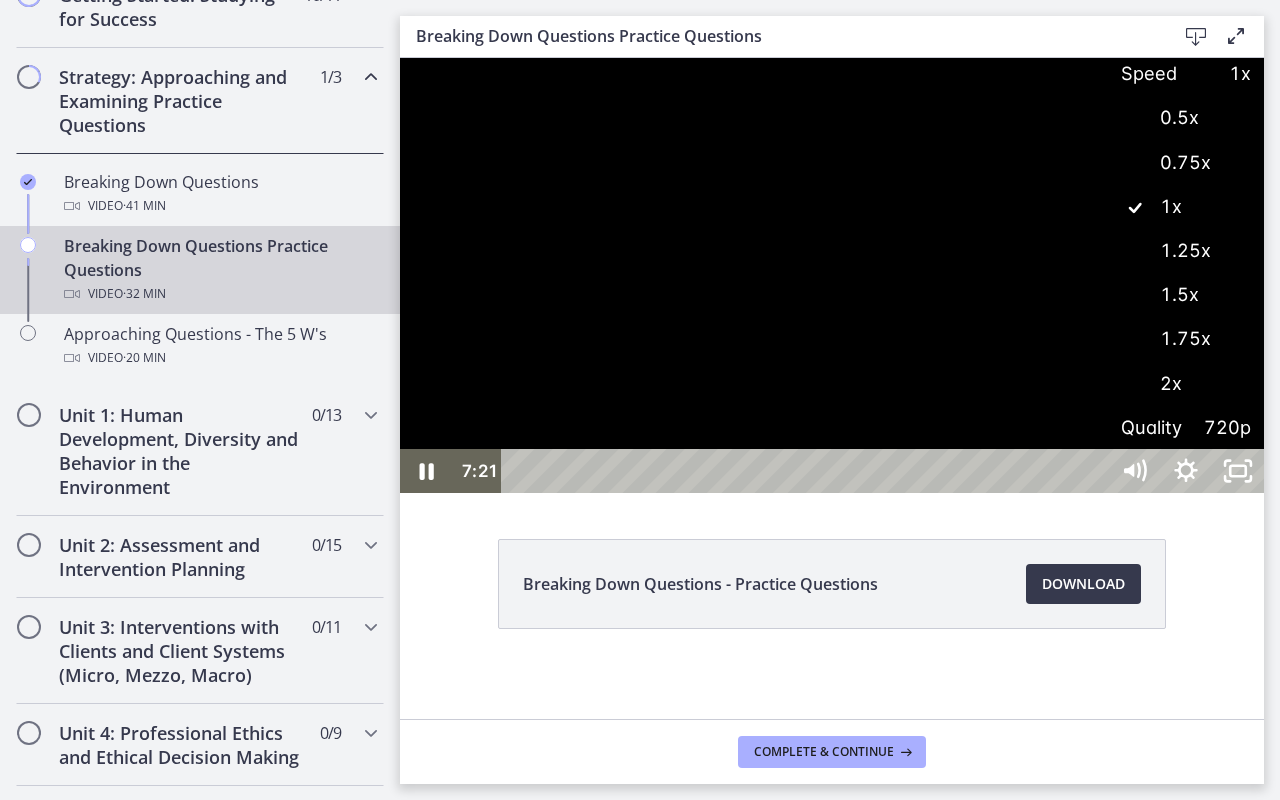 click on "1.5x" at bounding box center (1186, 295) 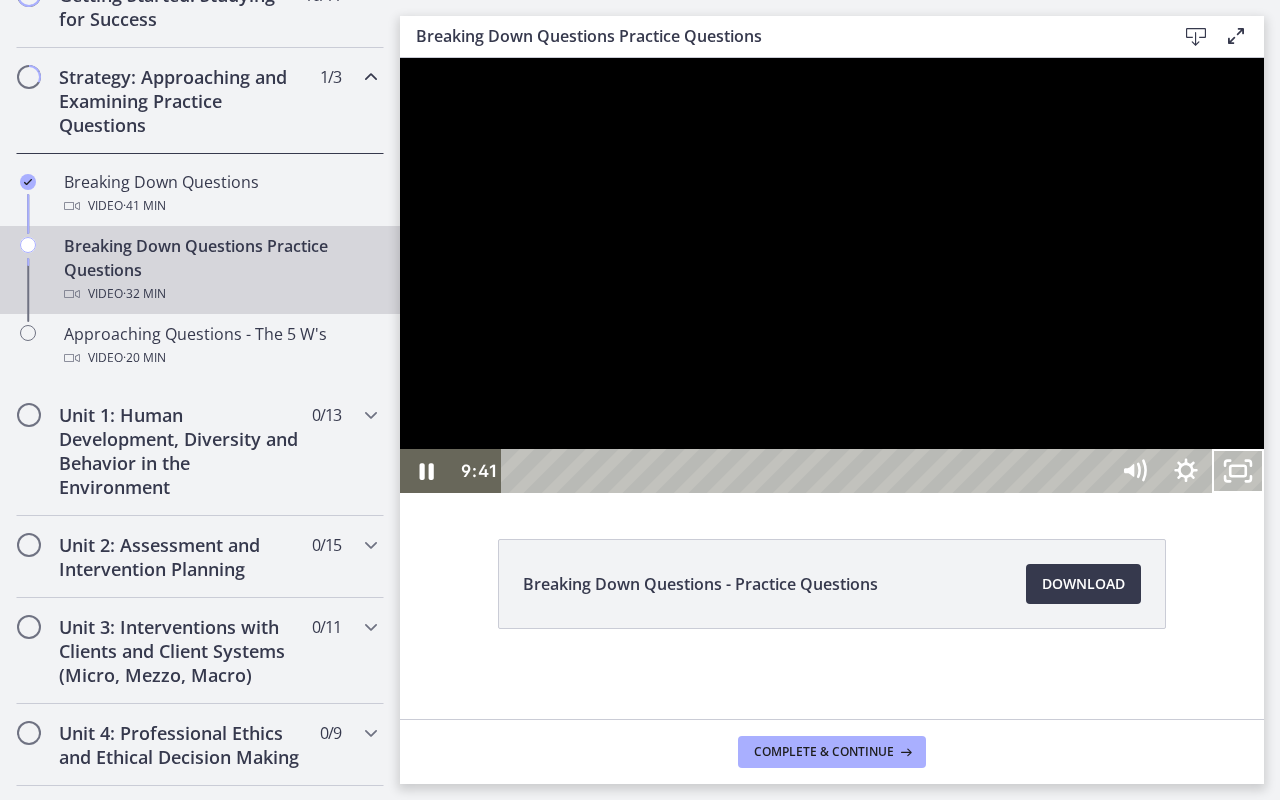 click at bounding box center (832, 275) 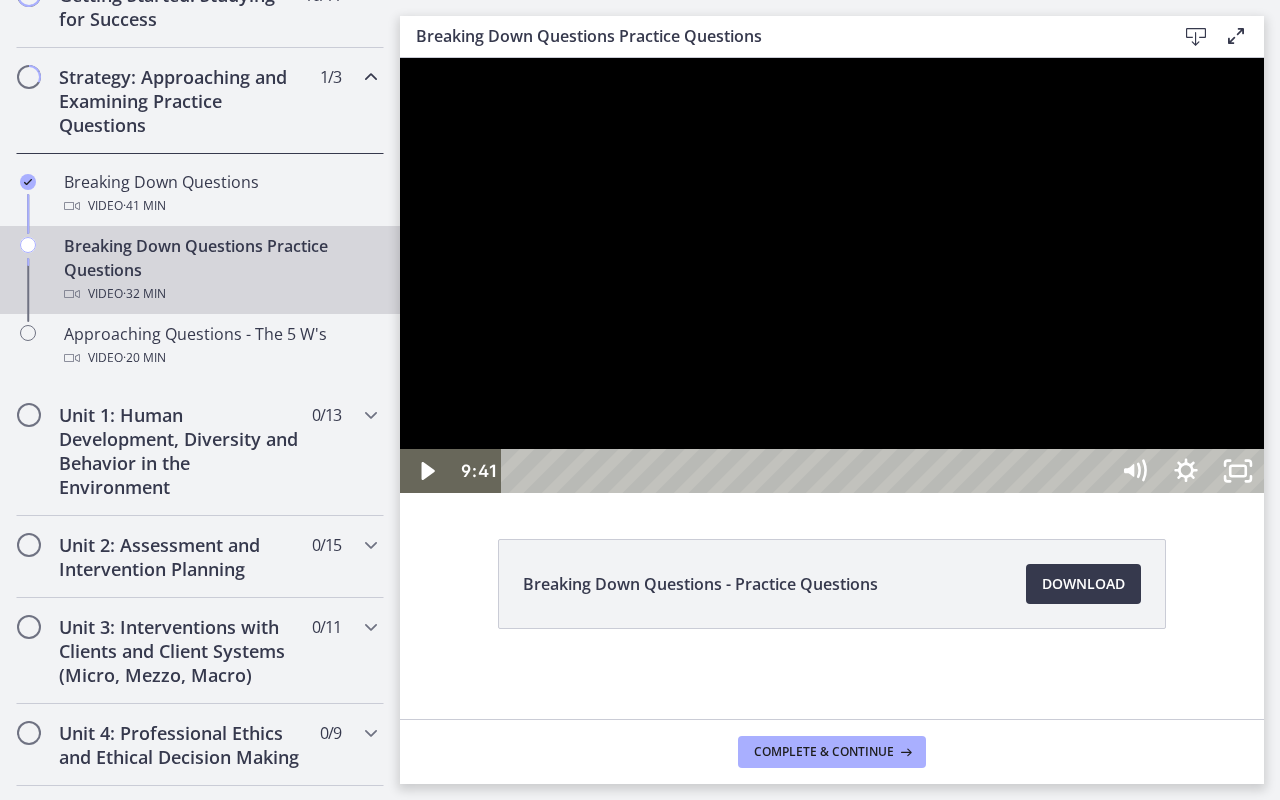 click at bounding box center [832, 275] 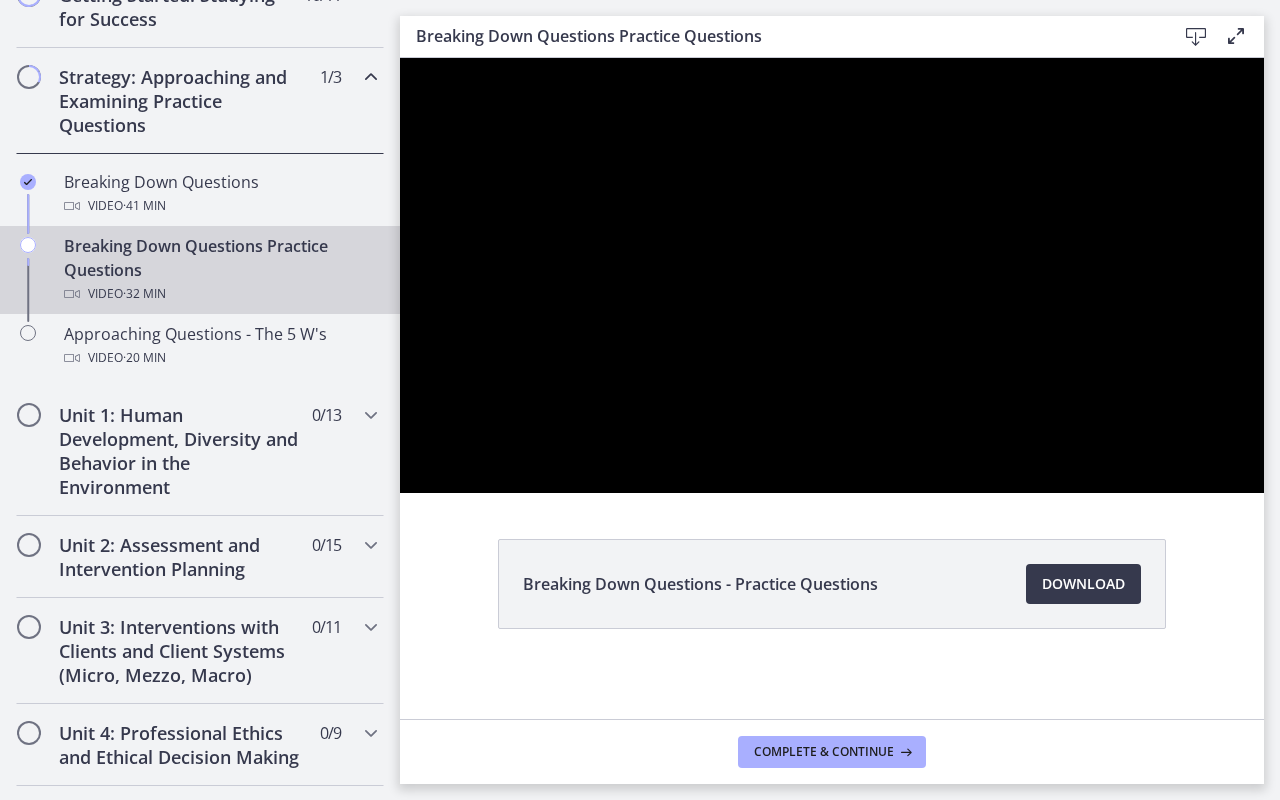 click at bounding box center (832, 275) 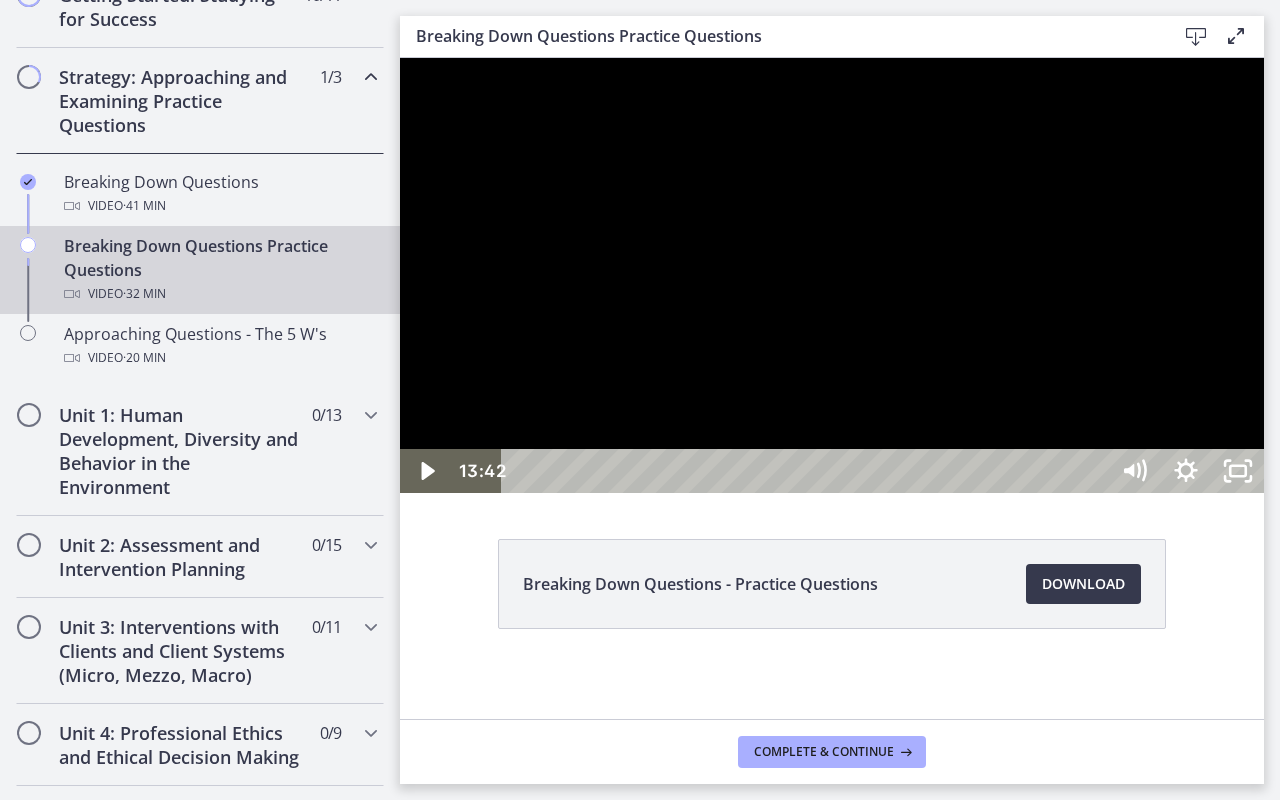 click at bounding box center (832, 275) 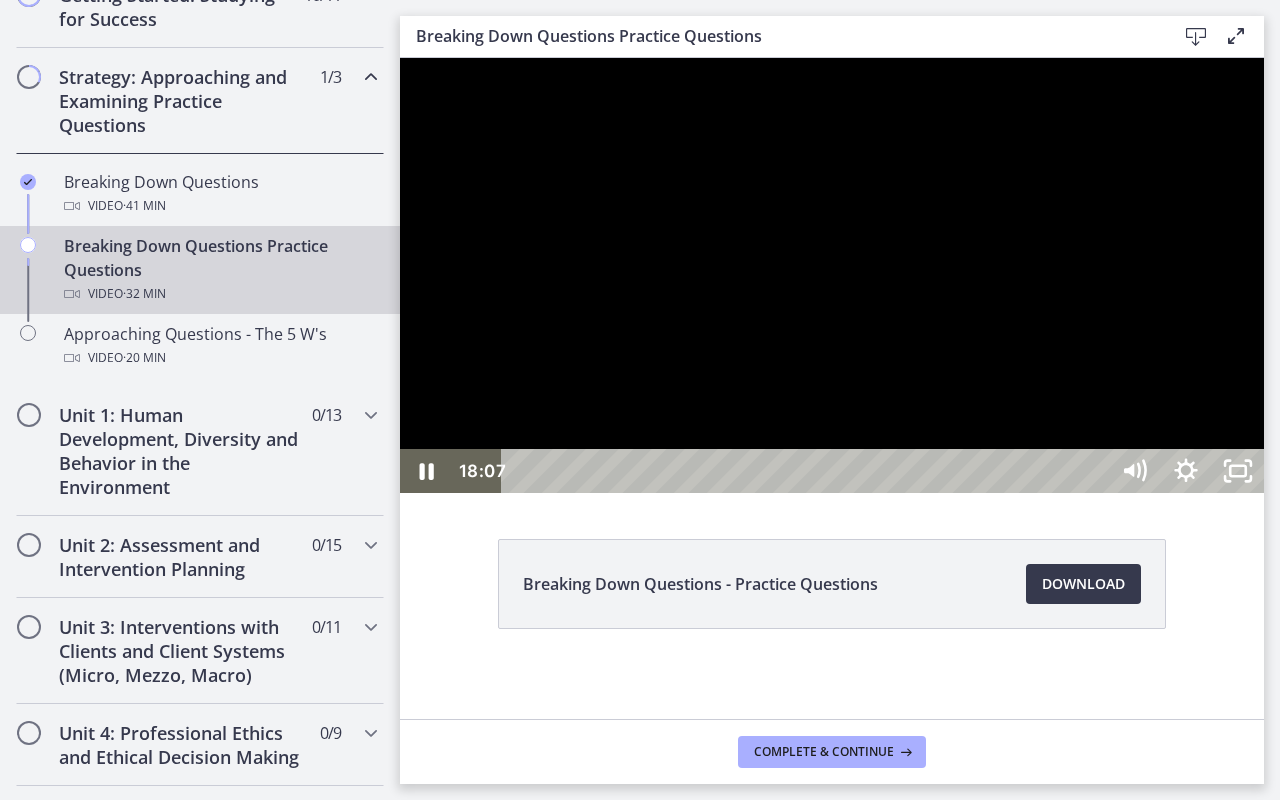 click at bounding box center [832, 275] 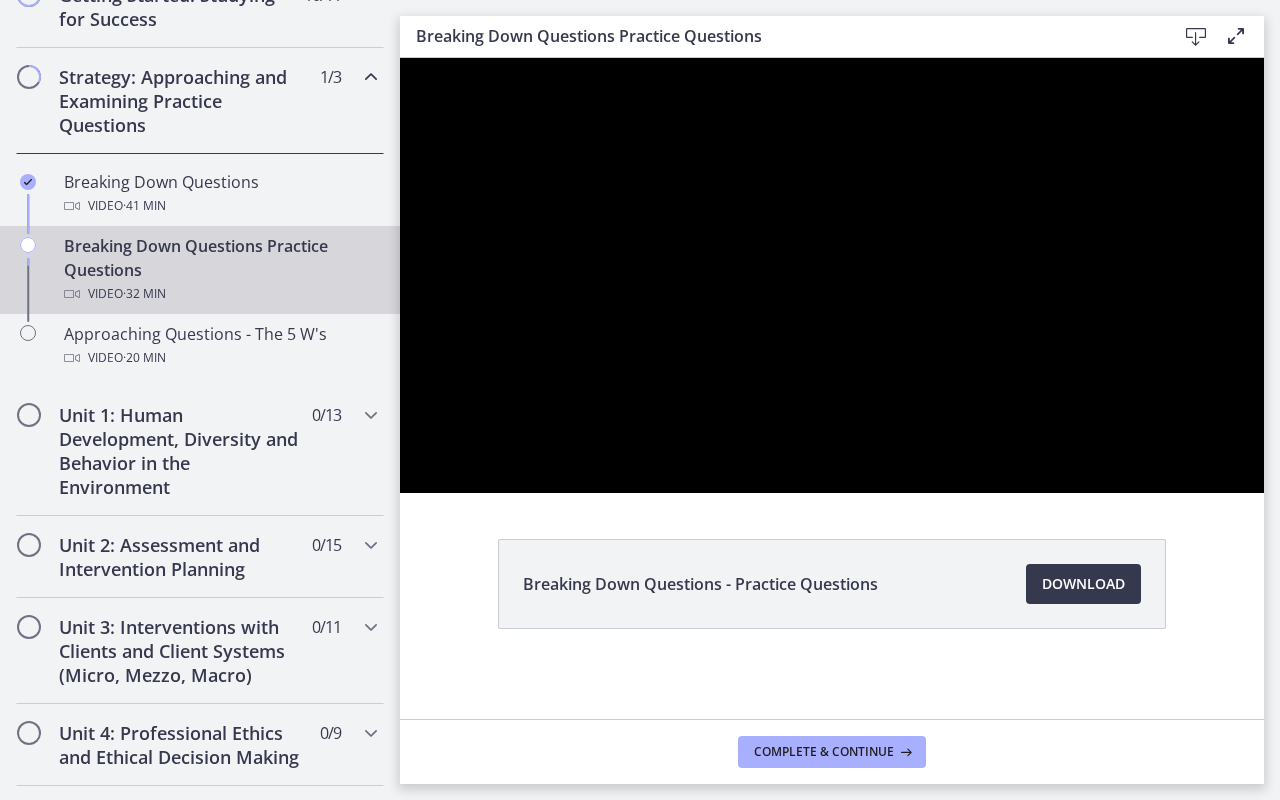 click at bounding box center [832, 275] 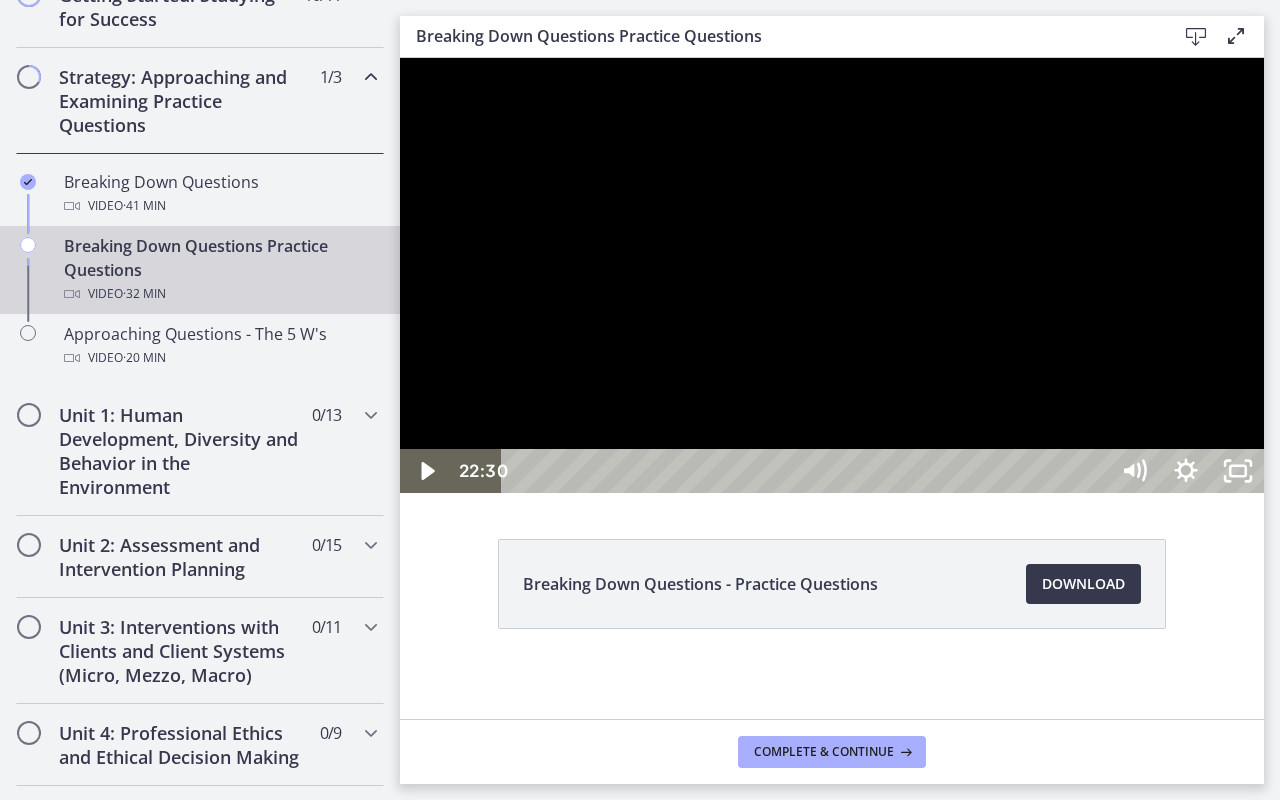 click at bounding box center (832, 275) 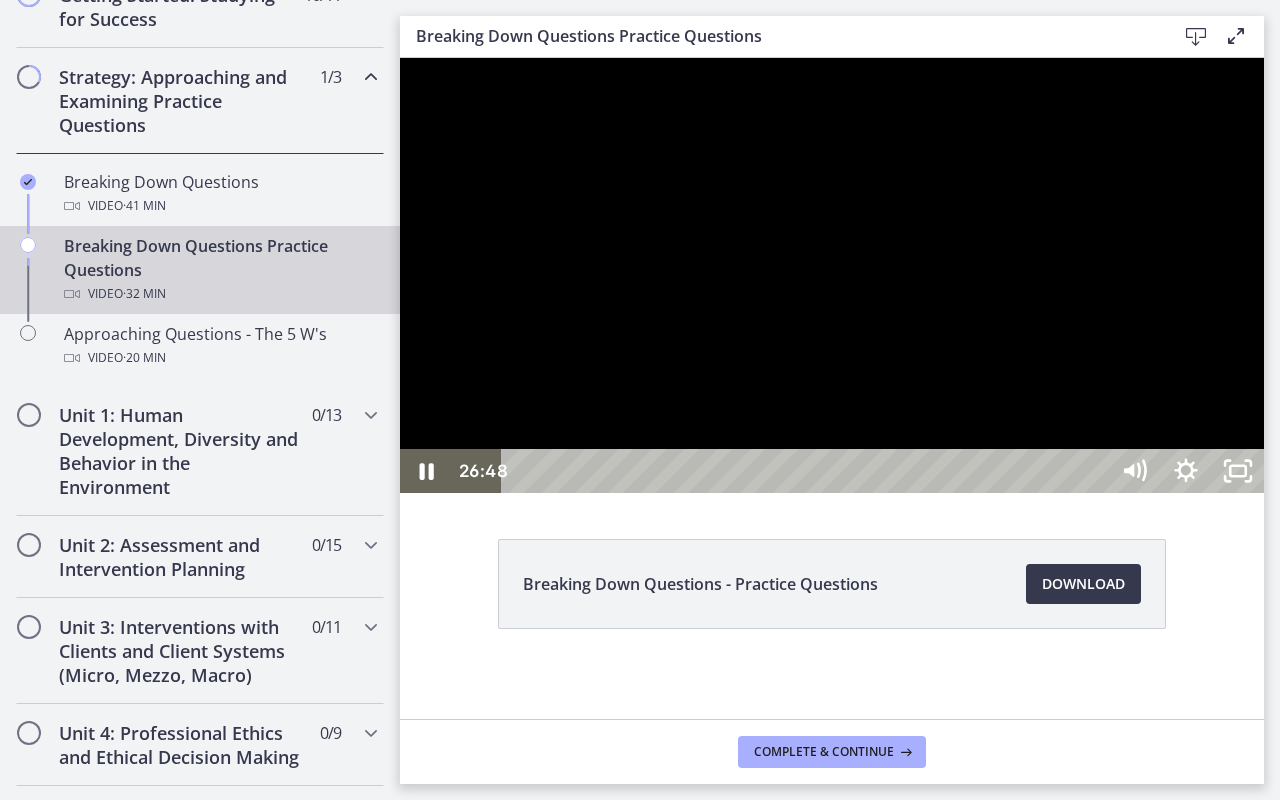 click at bounding box center (832, 275) 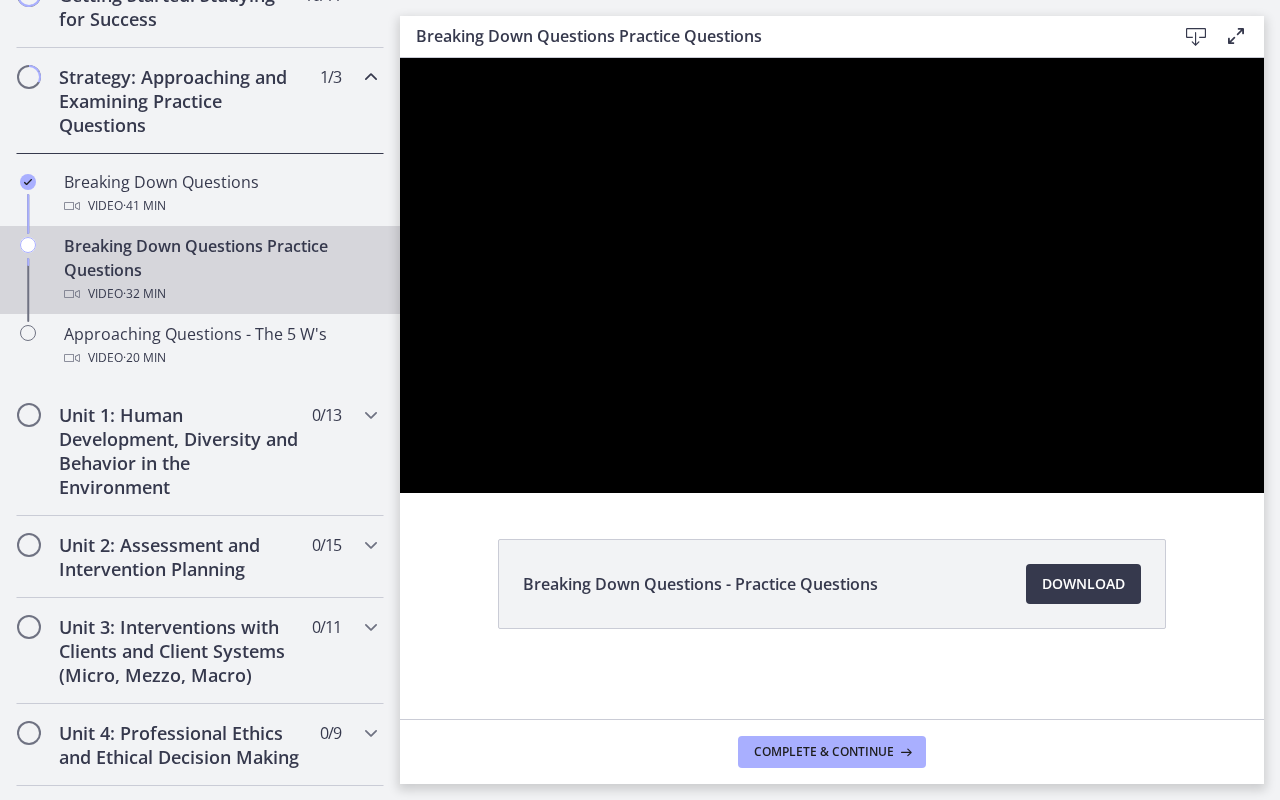 click at bounding box center [832, 275] 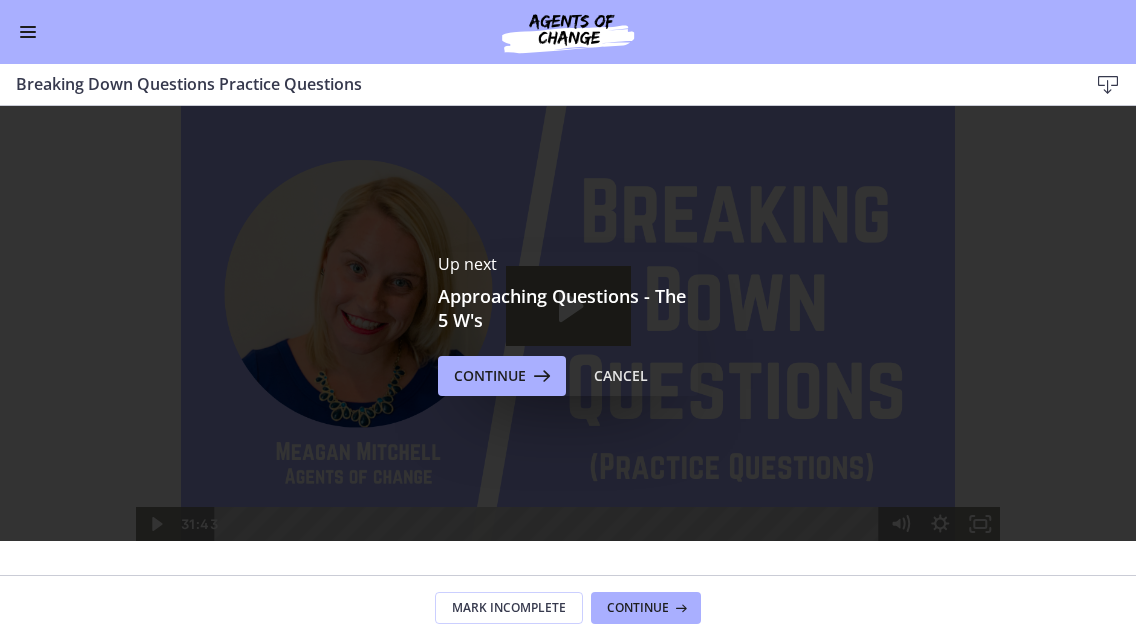 scroll, scrollTop: 0, scrollLeft: 0, axis: both 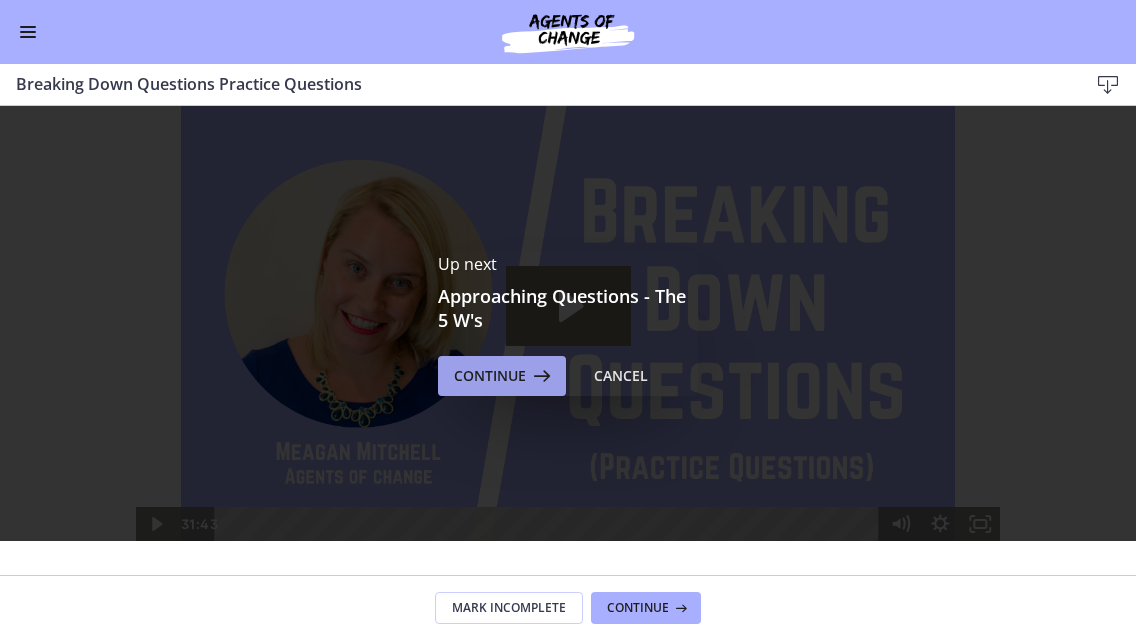 click on "Continue" at bounding box center (490, 376) 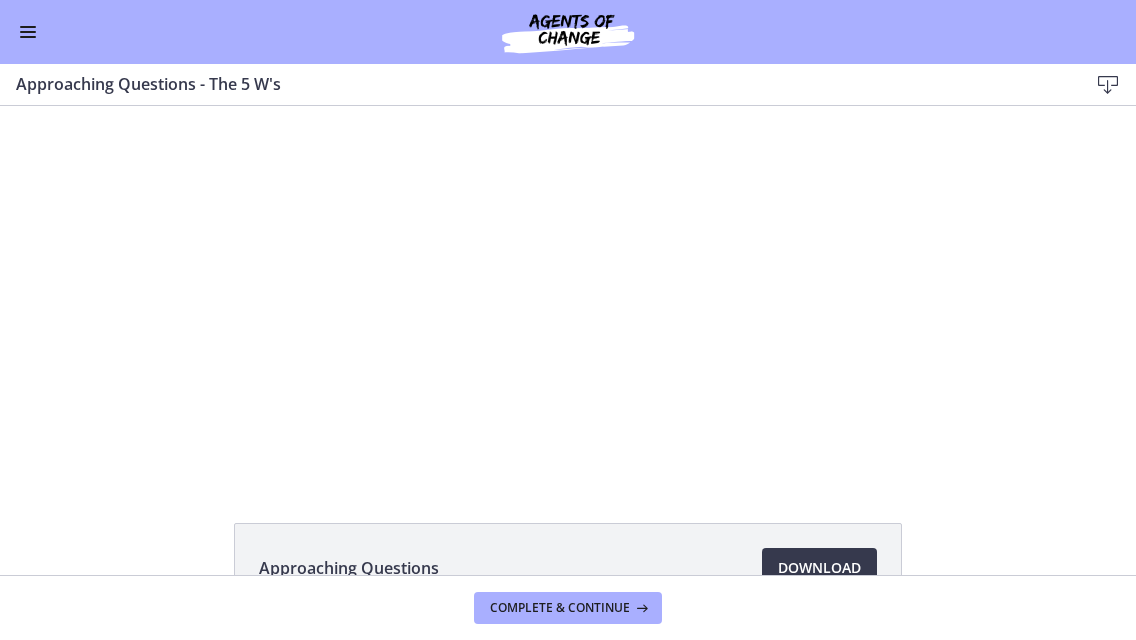 scroll, scrollTop: 0, scrollLeft: 0, axis: both 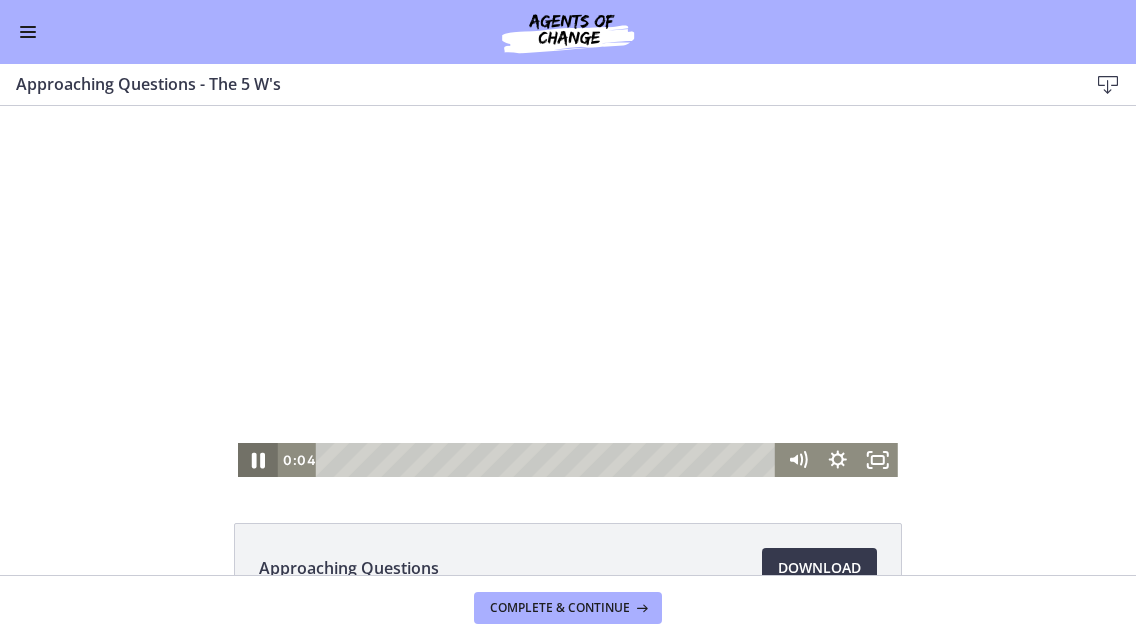 click 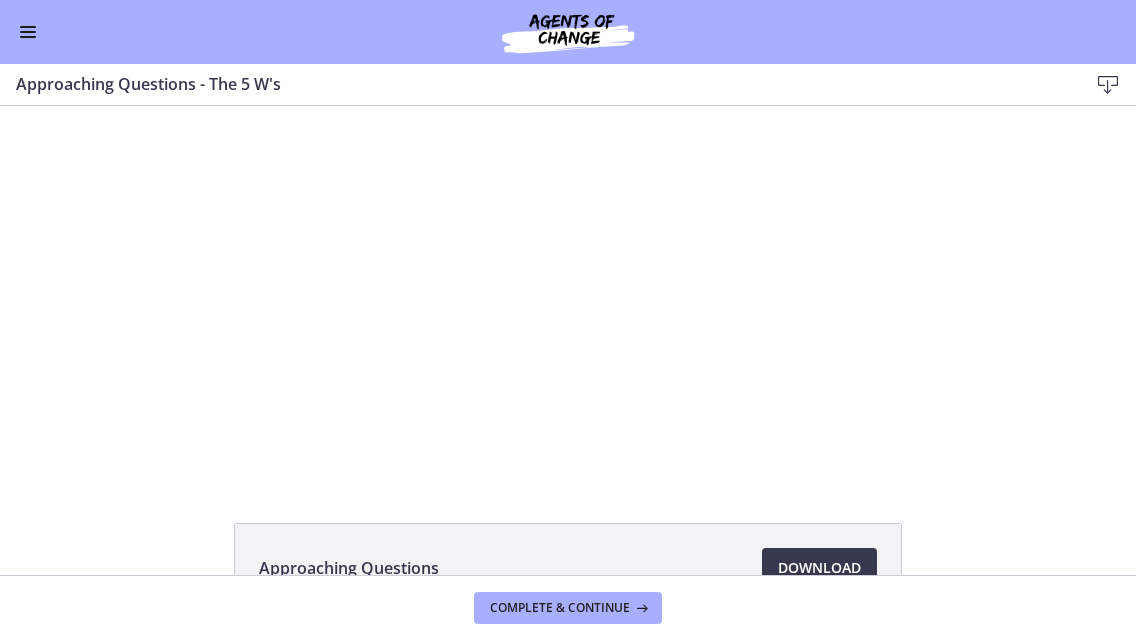 click at bounding box center [28, 27] 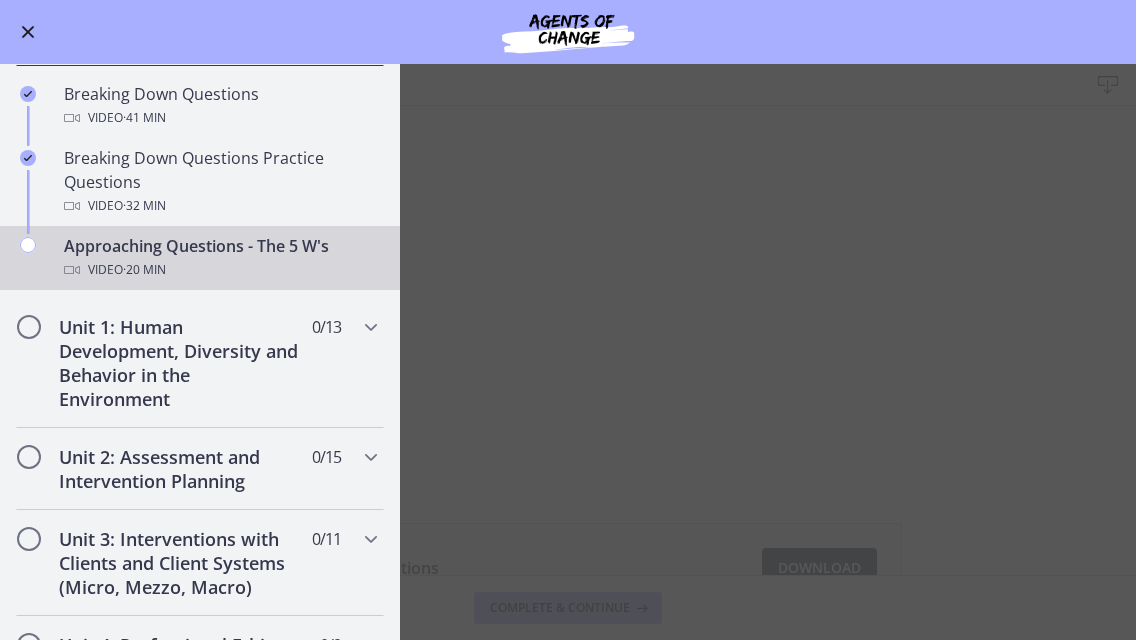click on "Approaching Questions - The 5 W's
Download
Enable fullscreen
Approaching Questions
Download
Opens in a new window
Complete & continue" at bounding box center (568, 352) 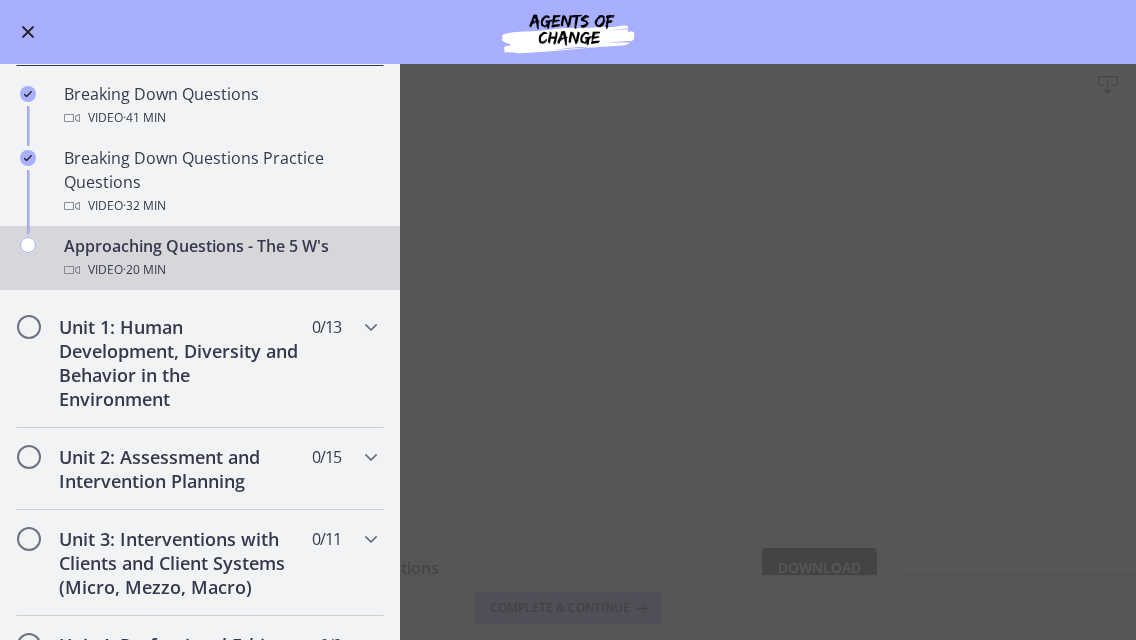 click on "Approaching Questions - The 5 W's
Video
·  20 min" at bounding box center [220, 258] 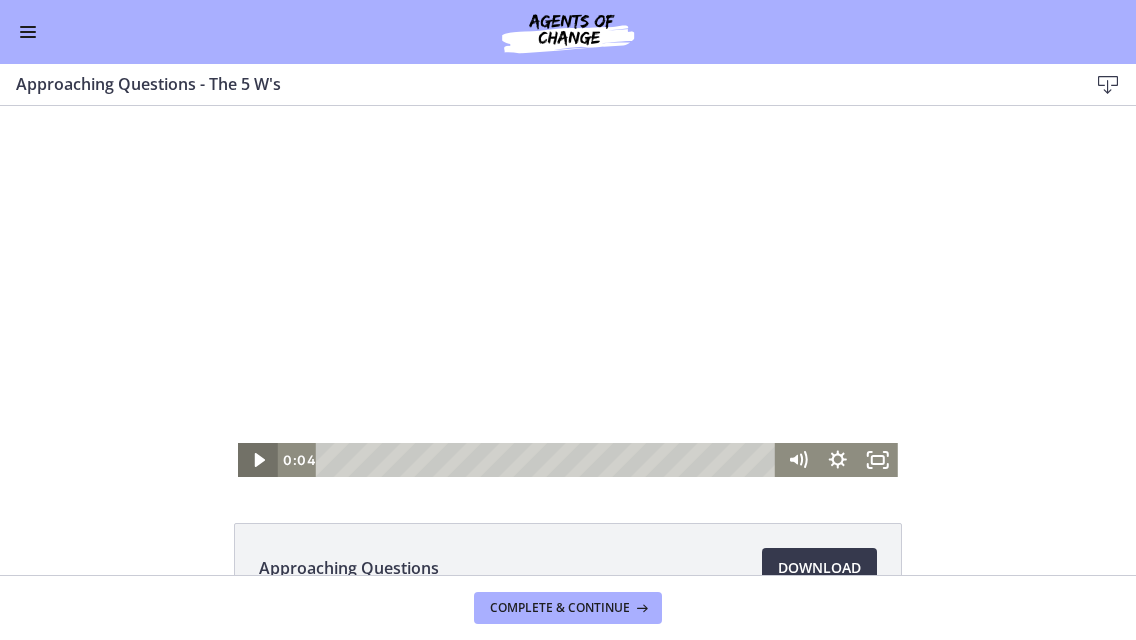 click 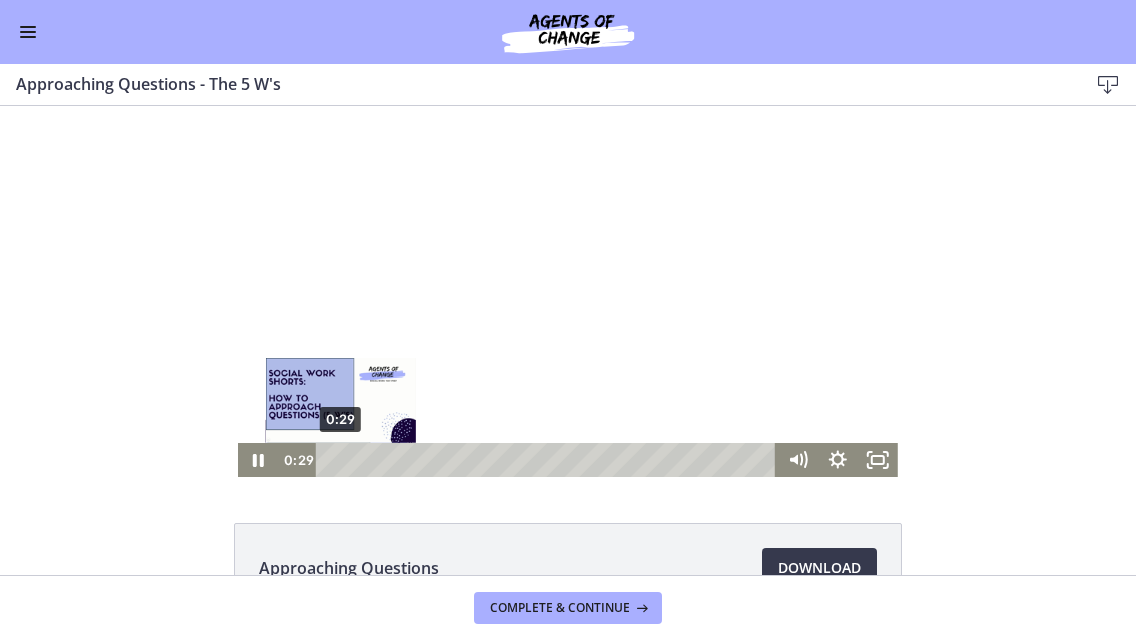click at bounding box center [340, 459] 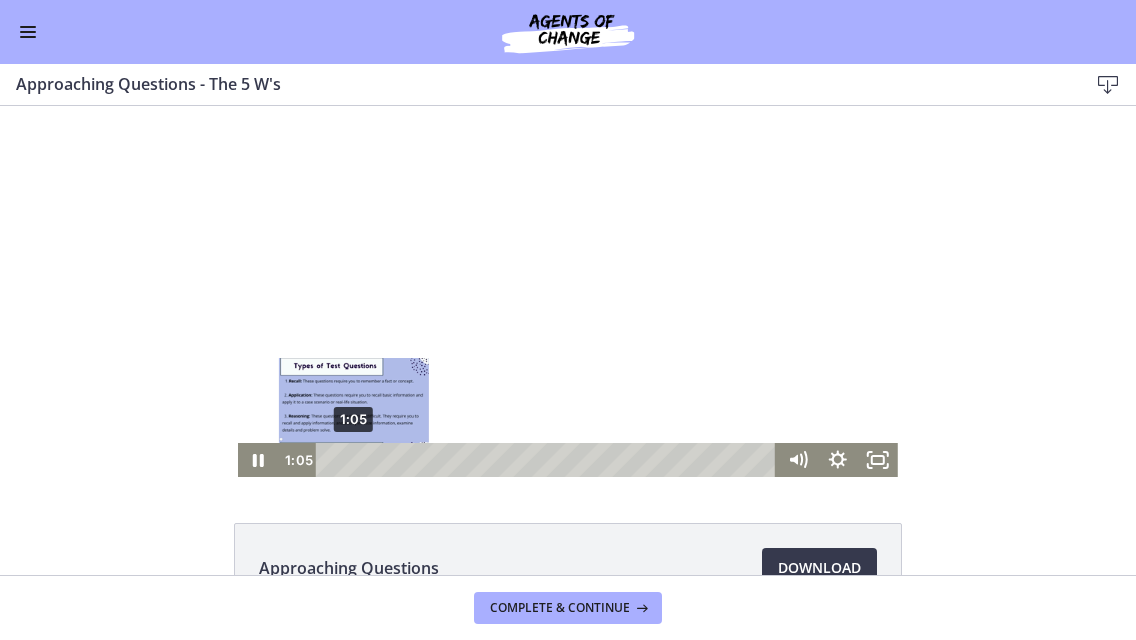 click on "1:05" at bounding box center (549, 460) 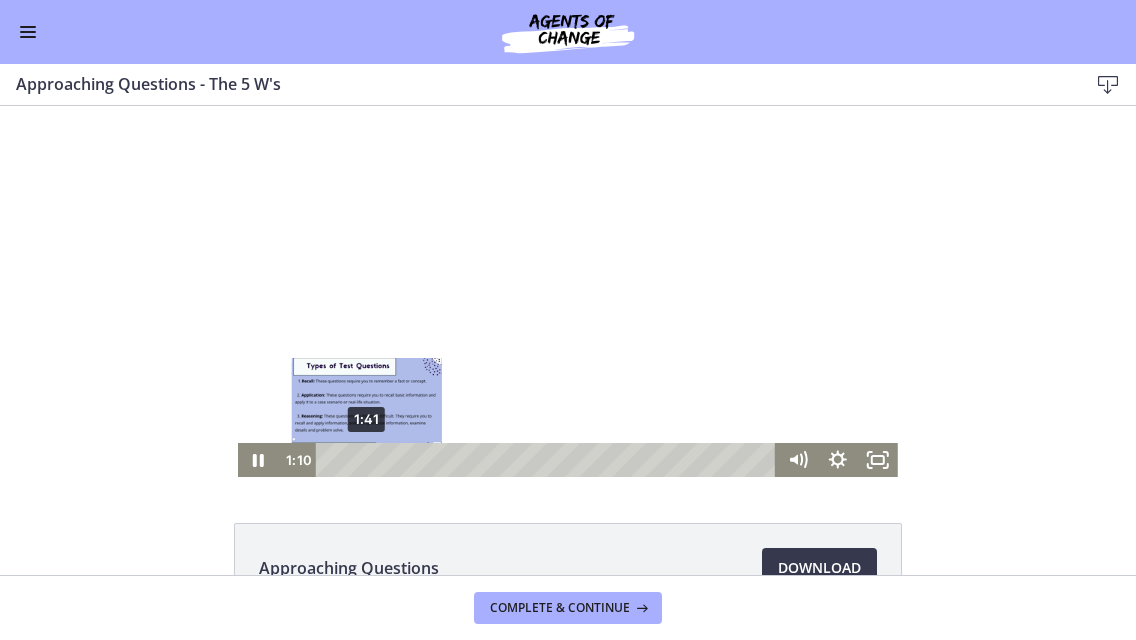 click on "1:41" at bounding box center [549, 460] 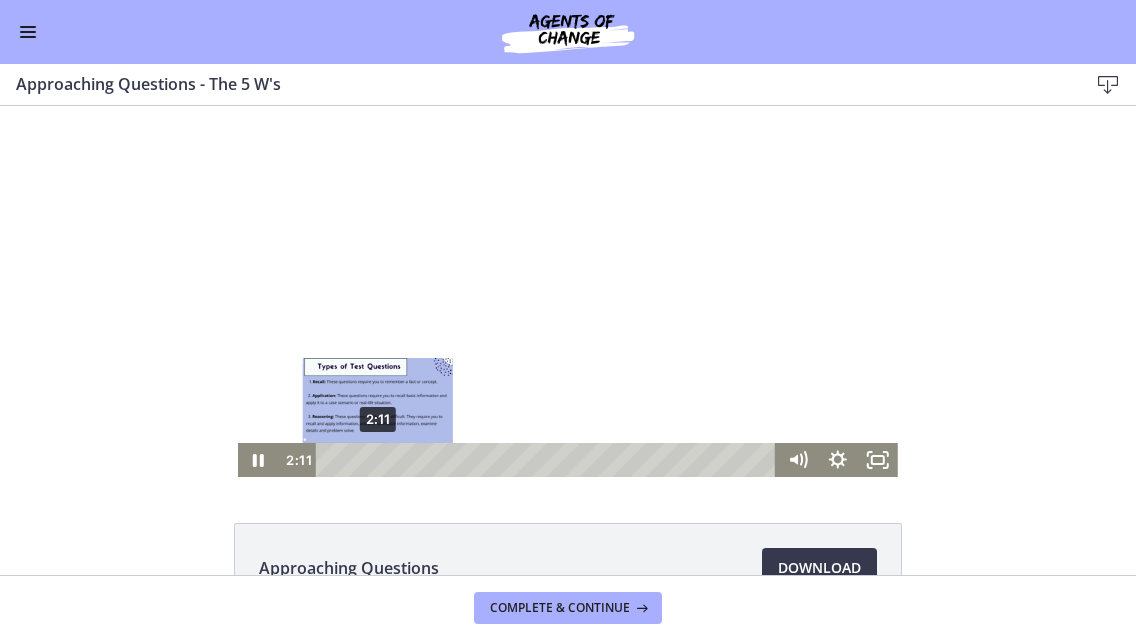 click on "2:11" at bounding box center [549, 460] 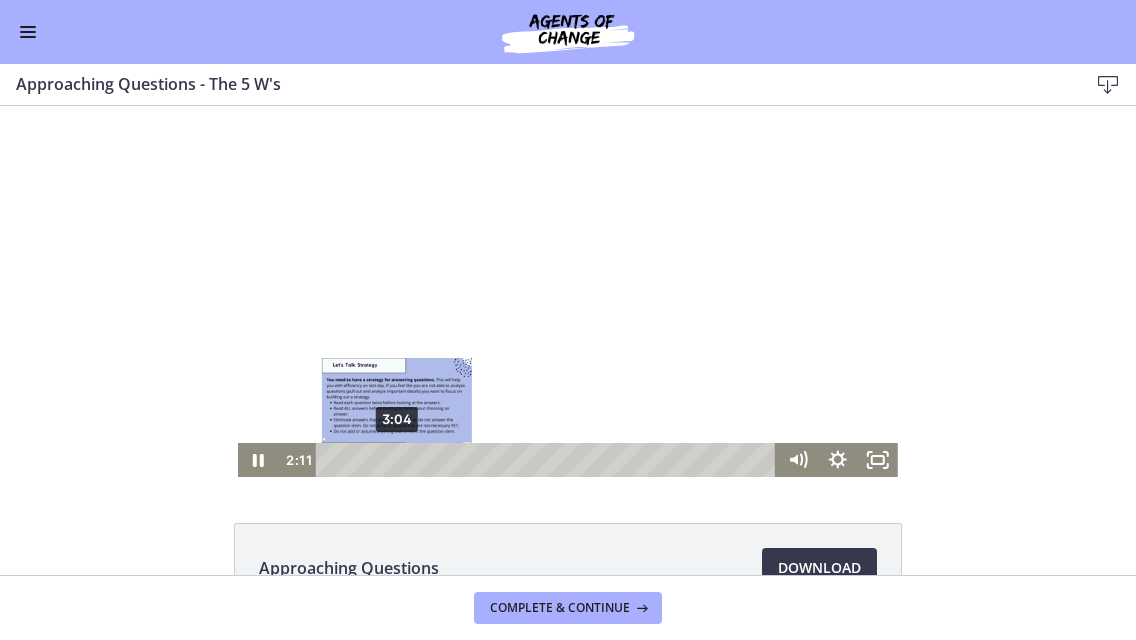 click on "3:04" at bounding box center (549, 460) 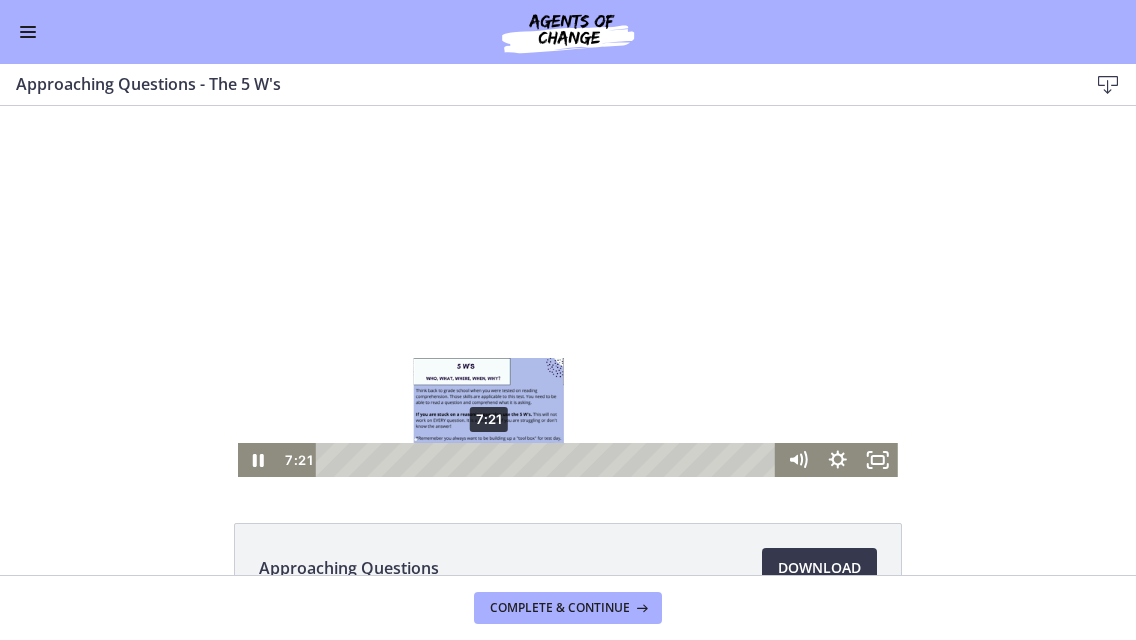 click on "7:21" at bounding box center (549, 460) 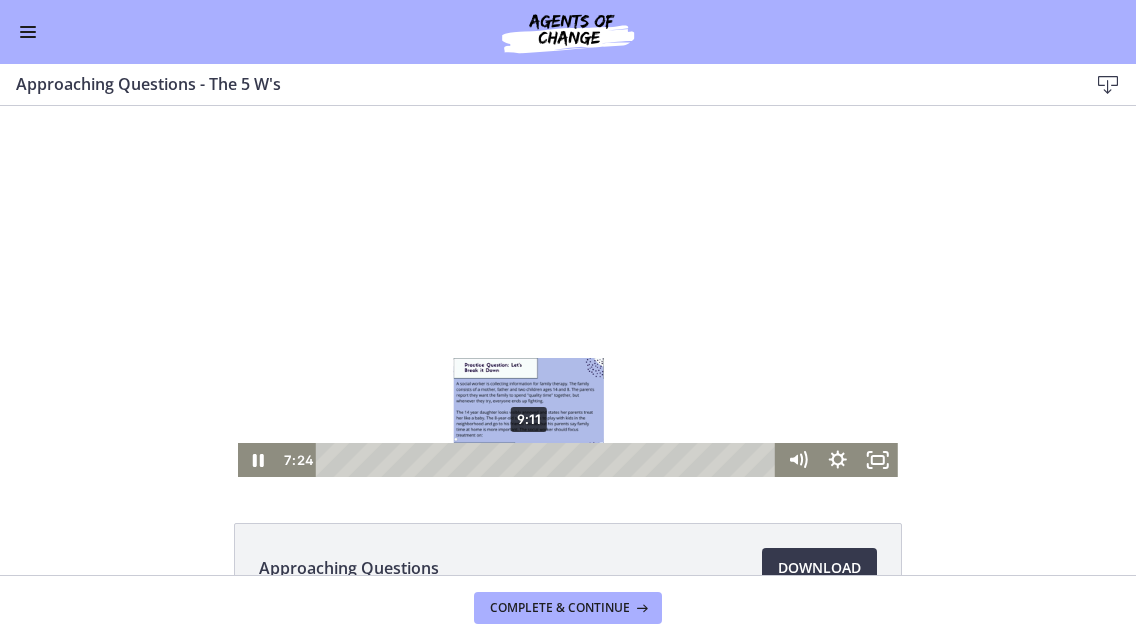 click on "9:11" at bounding box center (549, 460) 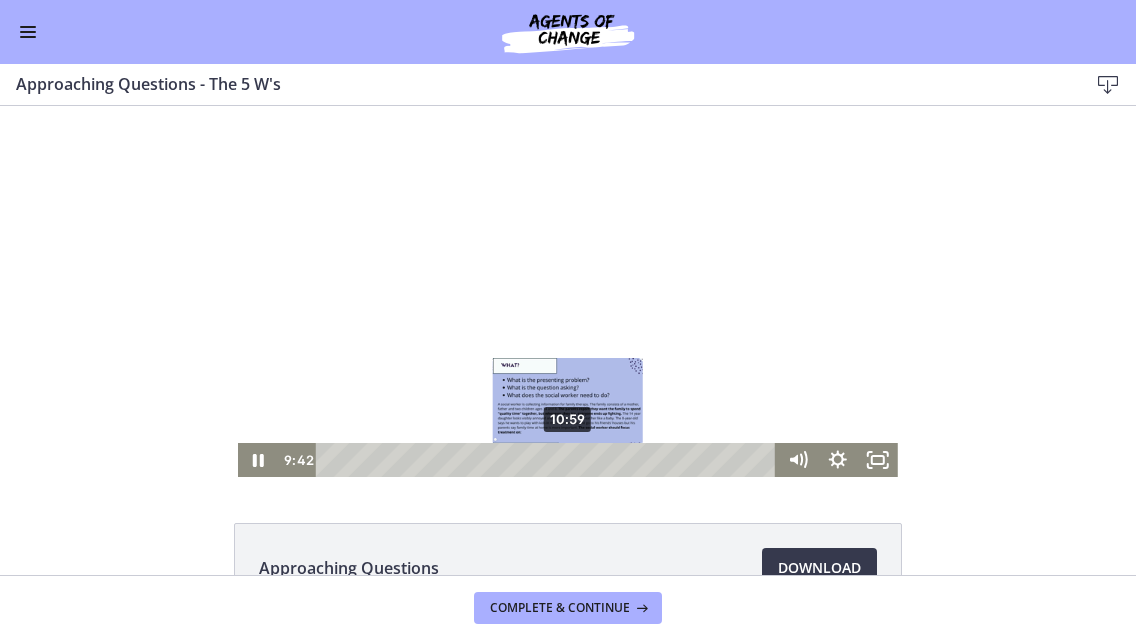click on "10:59" at bounding box center [549, 460] 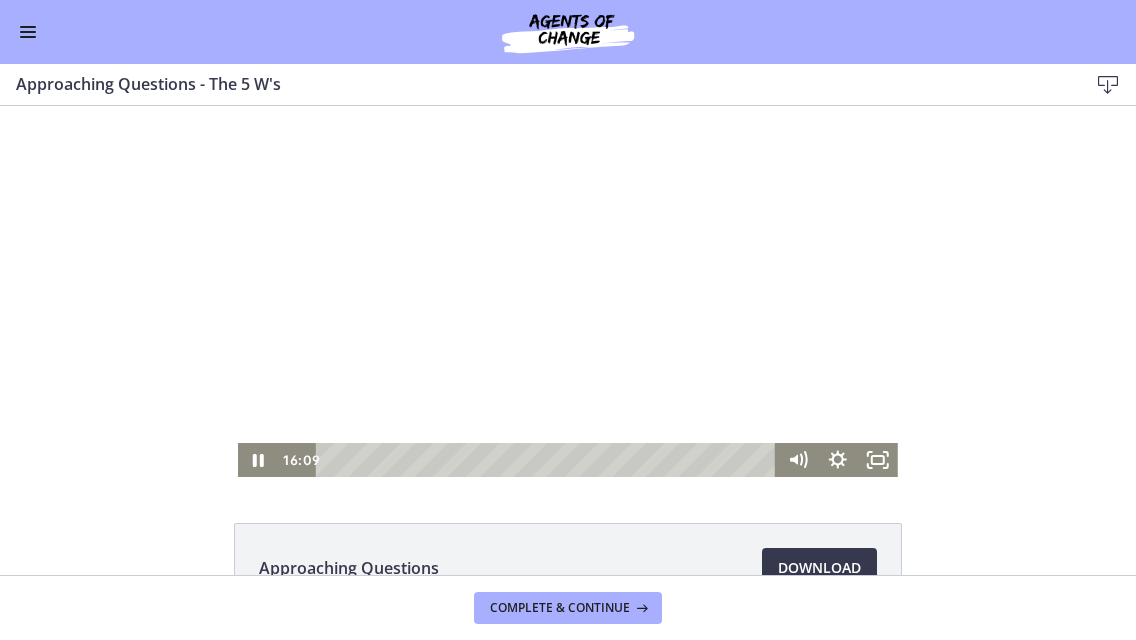 click at bounding box center [568, 291] 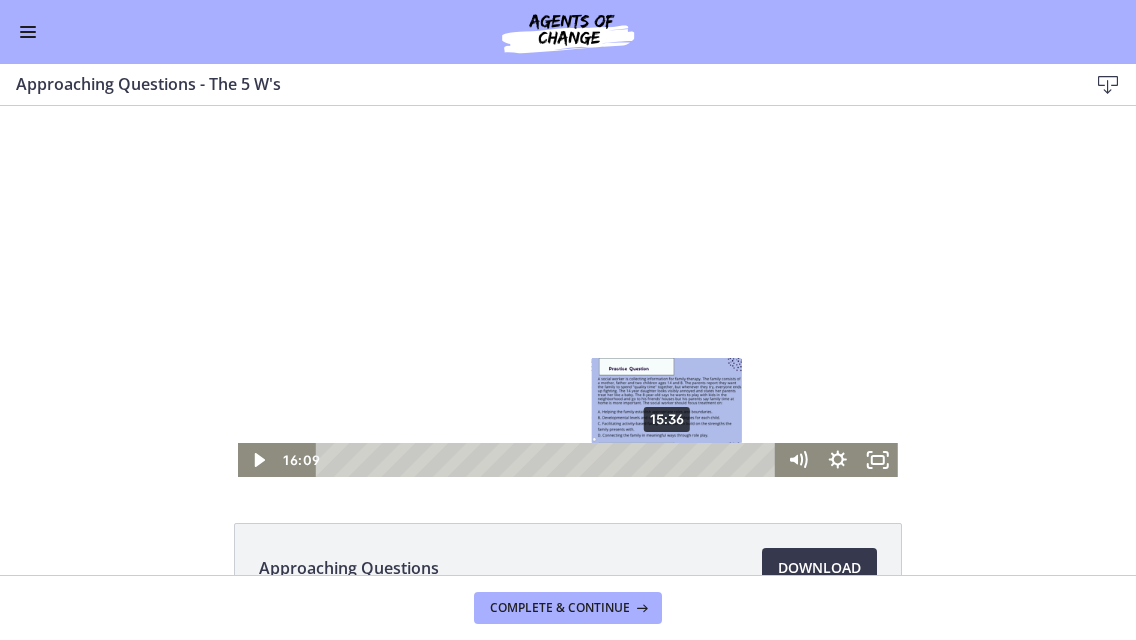 click on "15:36" at bounding box center (549, 460) 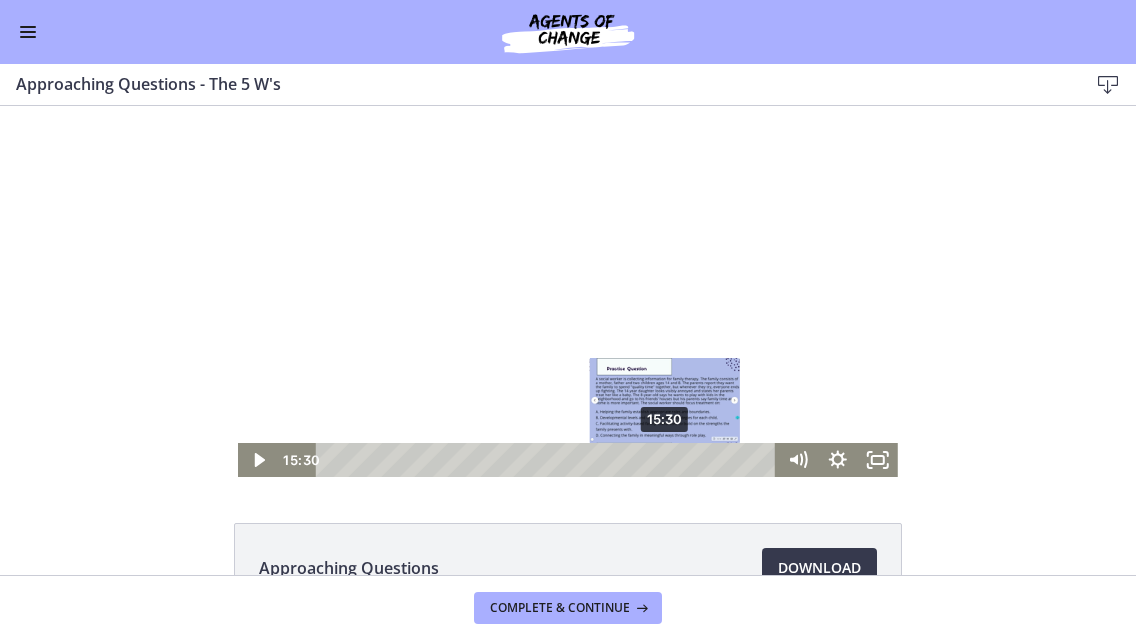 click at bounding box center [664, 459] 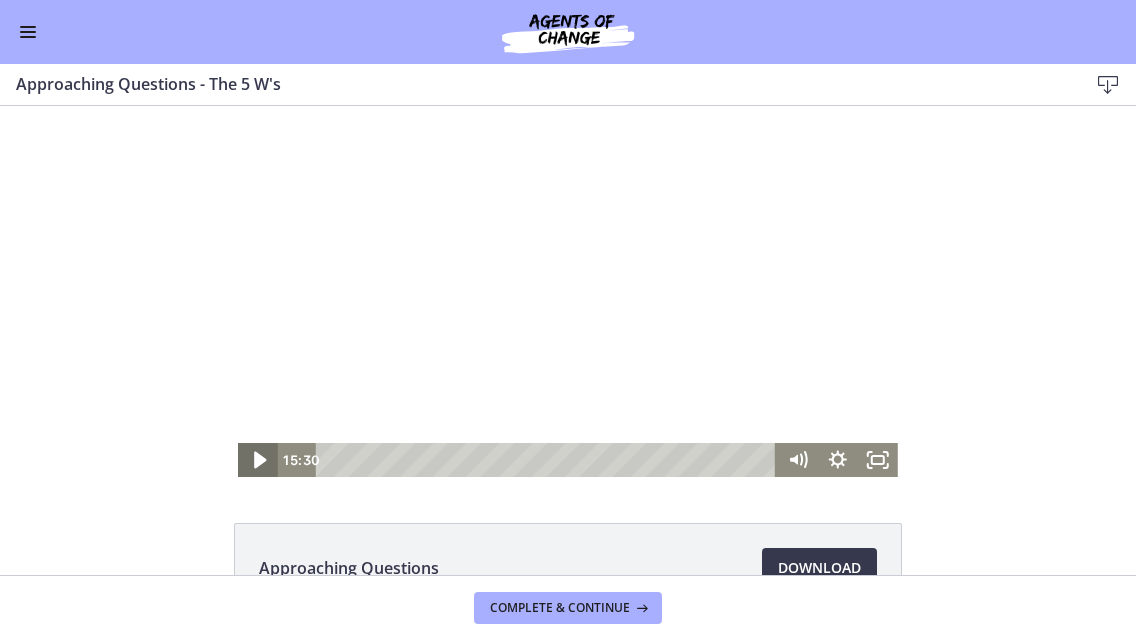 click 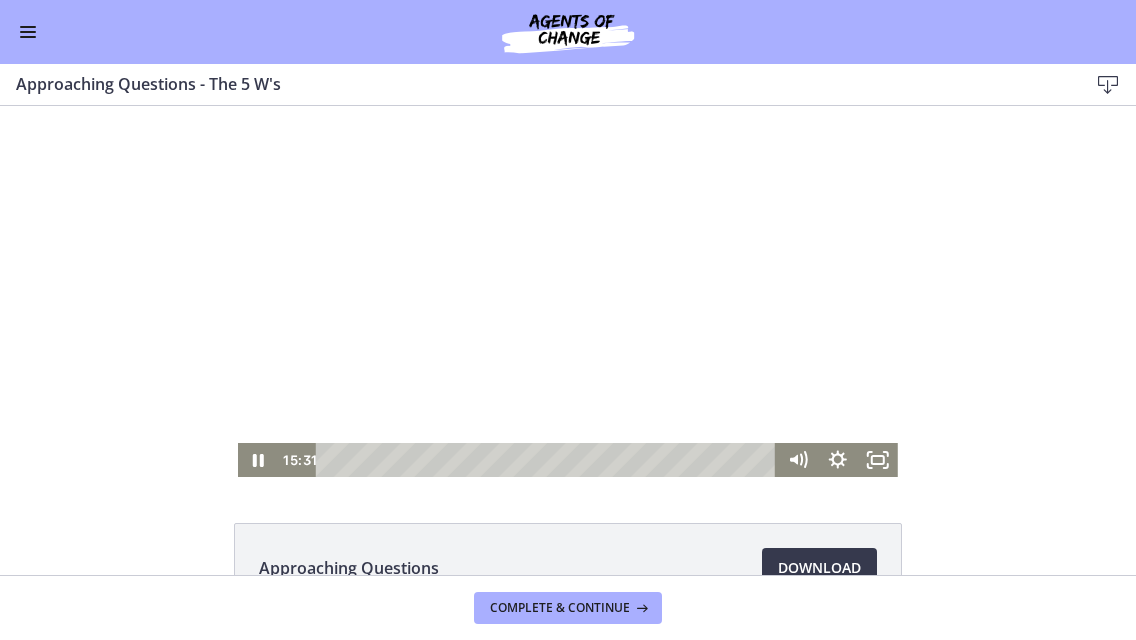 click at bounding box center (568, 291) 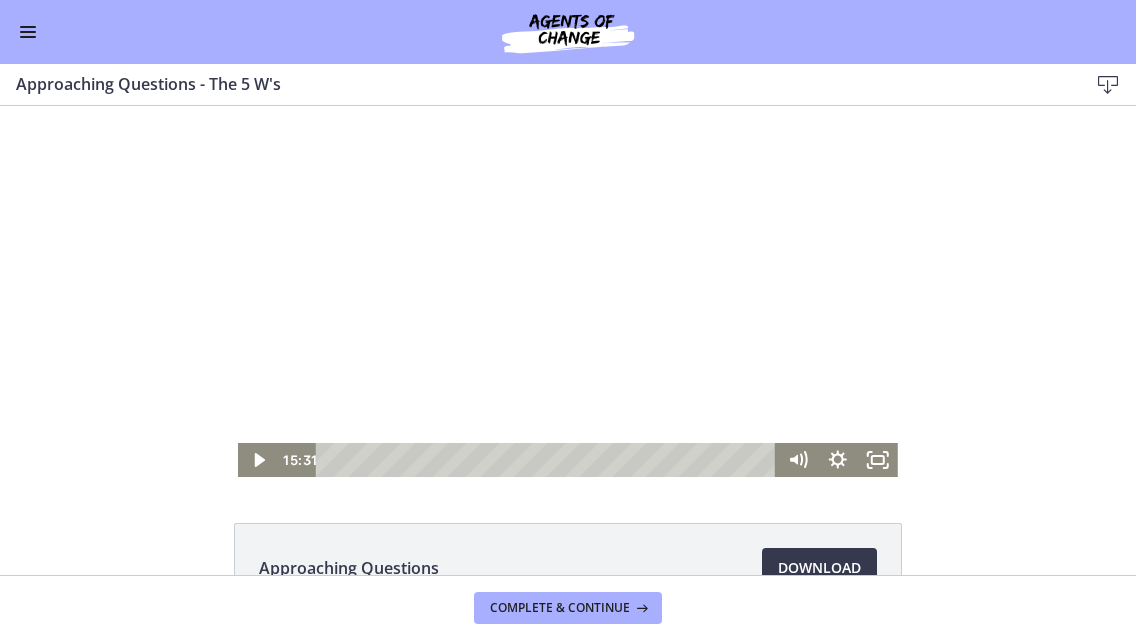 click at bounding box center [568, 291] 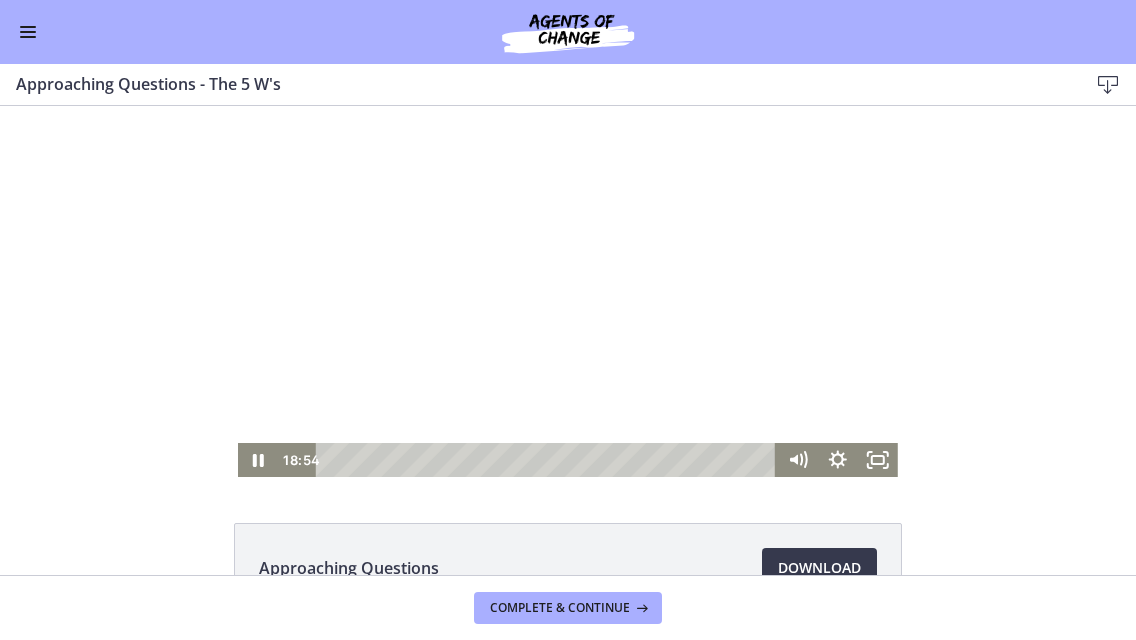 scroll, scrollTop: 28, scrollLeft: 0, axis: vertical 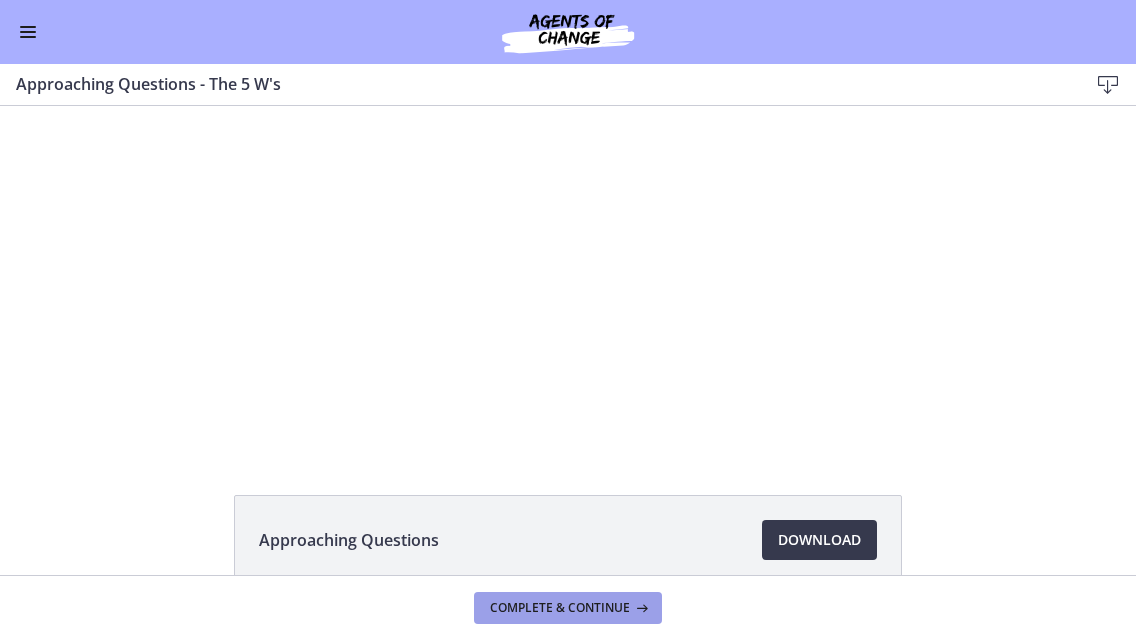 click on "Complete & continue" at bounding box center (560, 608) 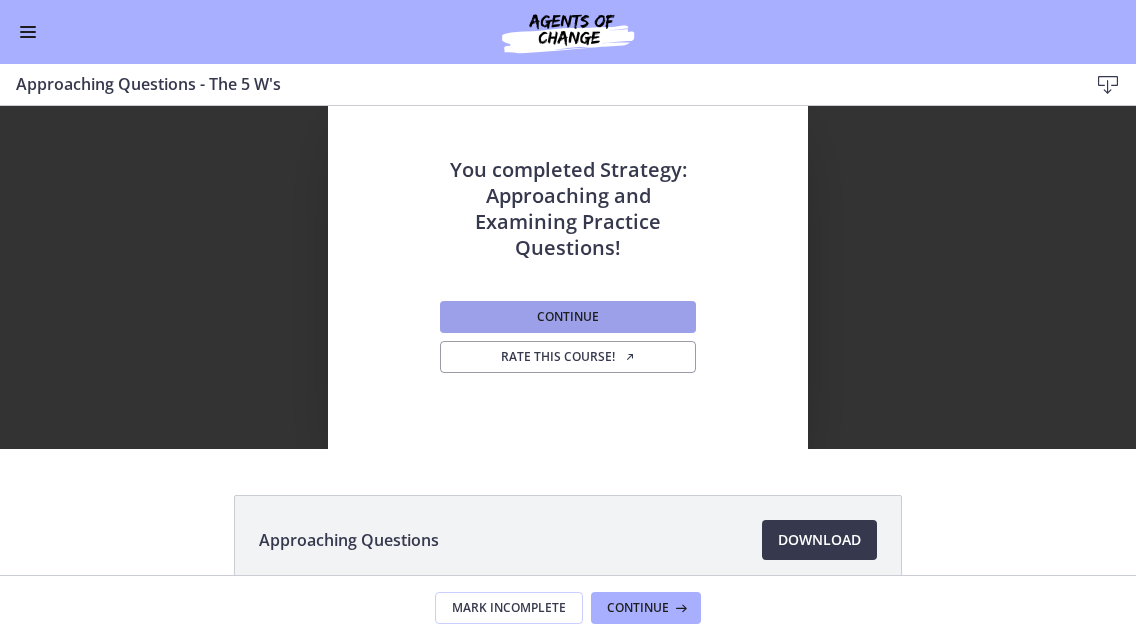 click on "Continue" at bounding box center (568, 317) 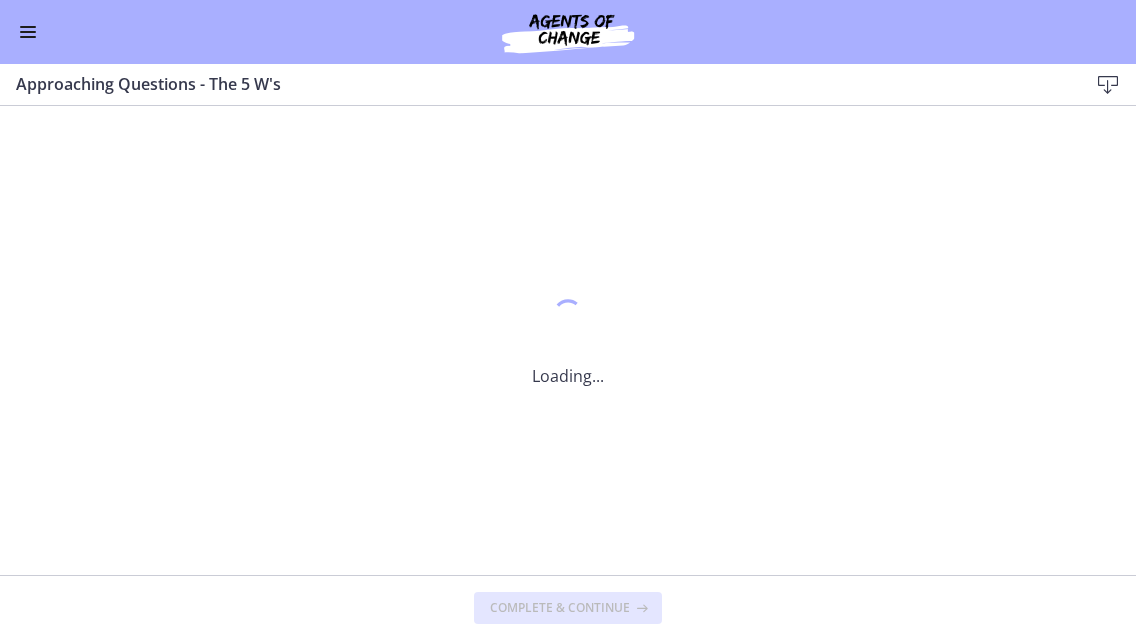 scroll, scrollTop: 0, scrollLeft: 0, axis: both 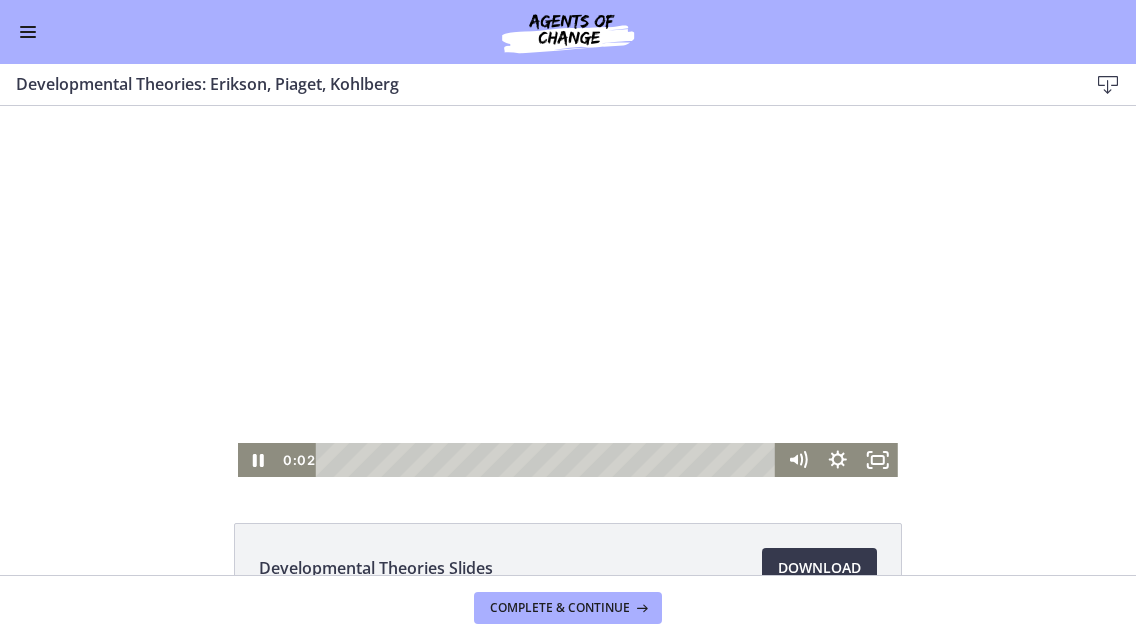 click at bounding box center (568, 291) 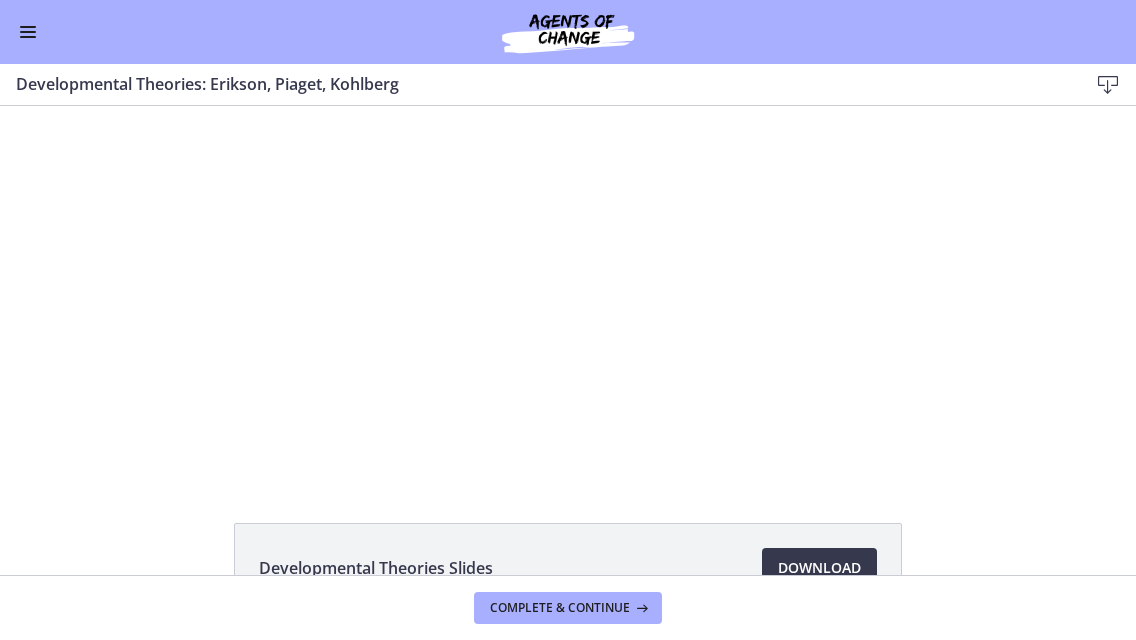 click at bounding box center (28, 32) 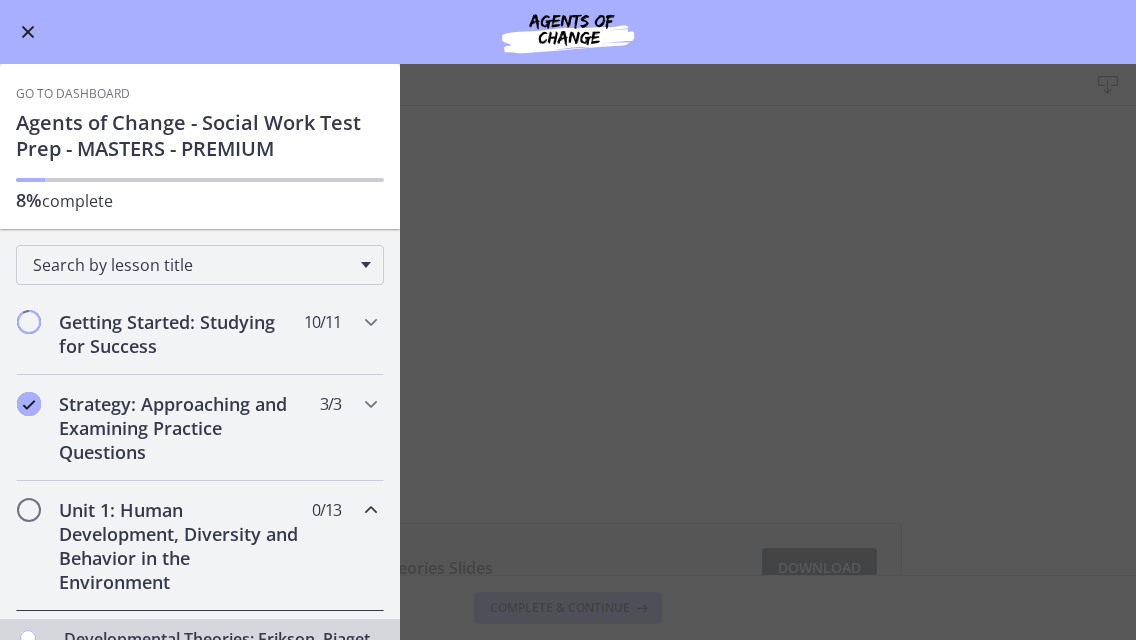 scroll, scrollTop: 0, scrollLeft: 0, axis: both 